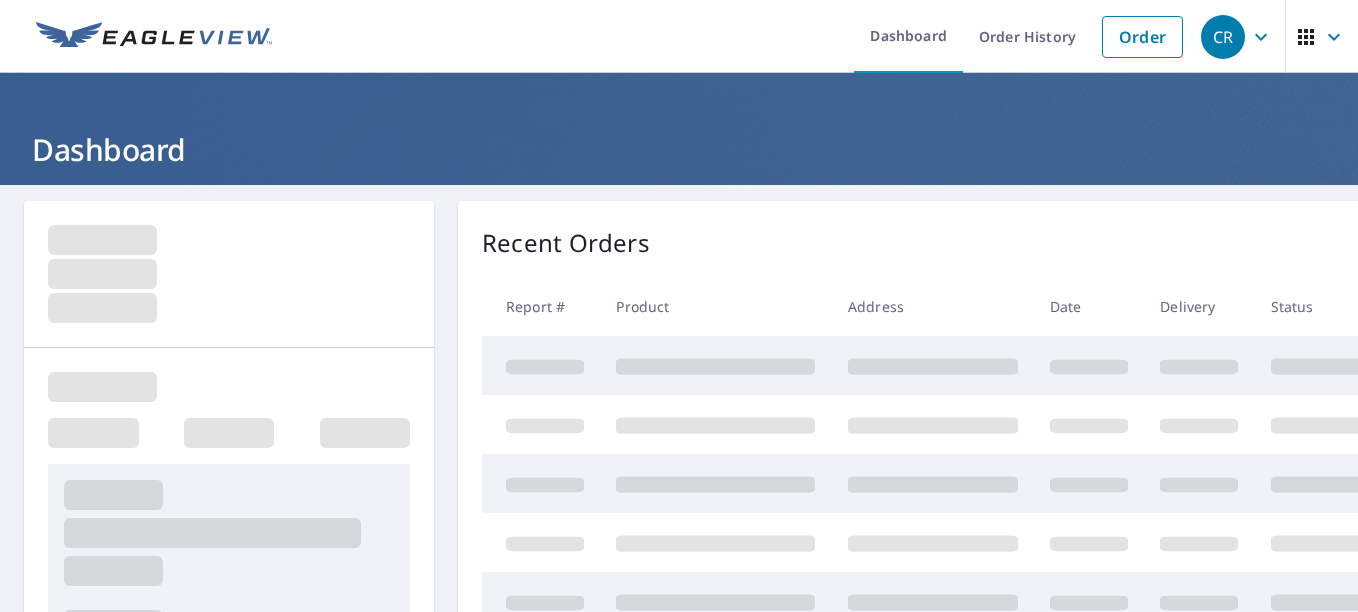 scroll, scrollTop: 0, scrollLeft: 0, axis: both 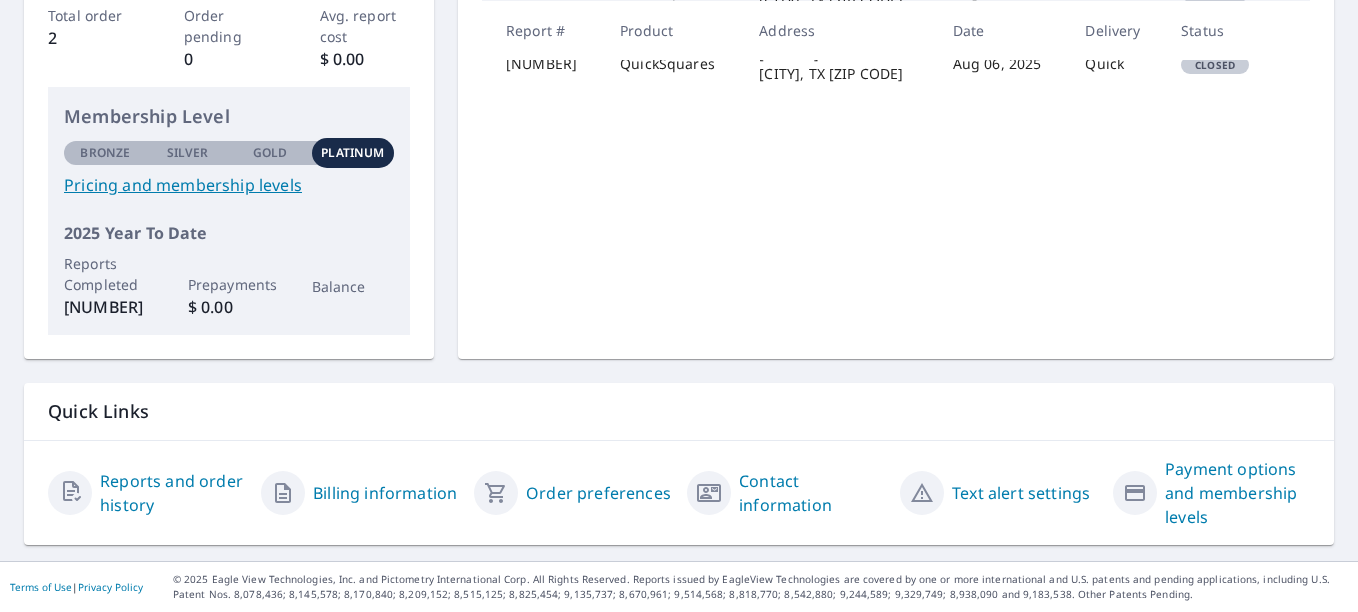 click on "Billing information" at bounding box center (385, 493) 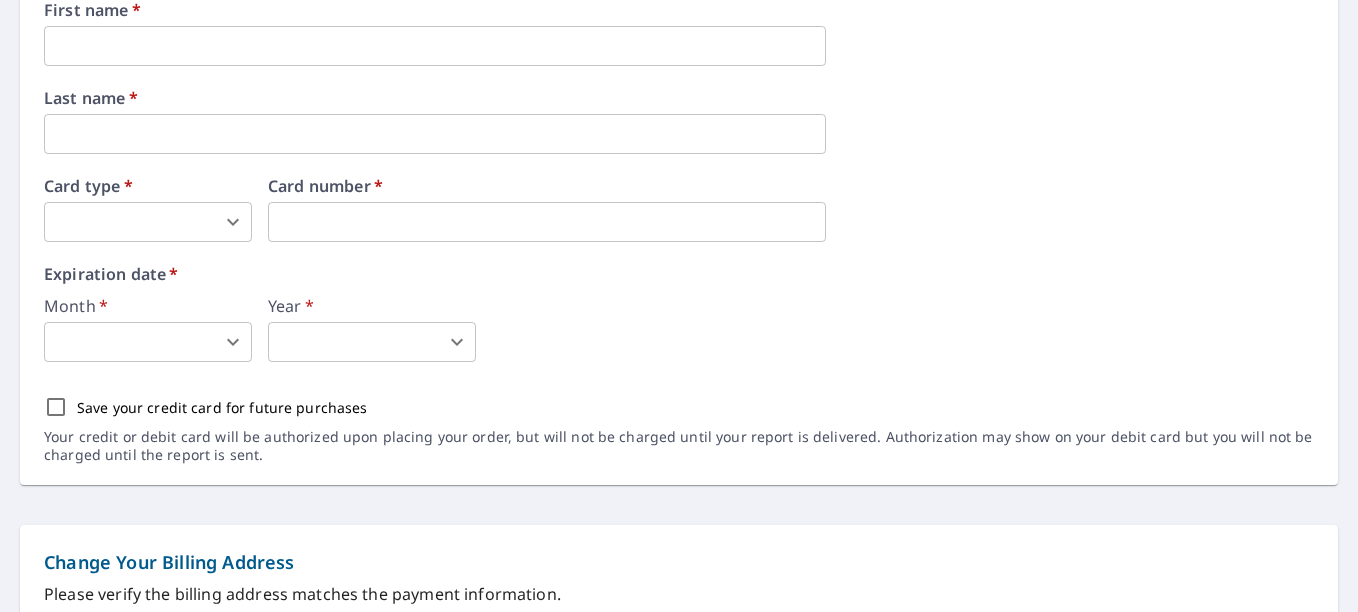 scroll, scrollTop: 0, scrollLeft: 0, axis: both 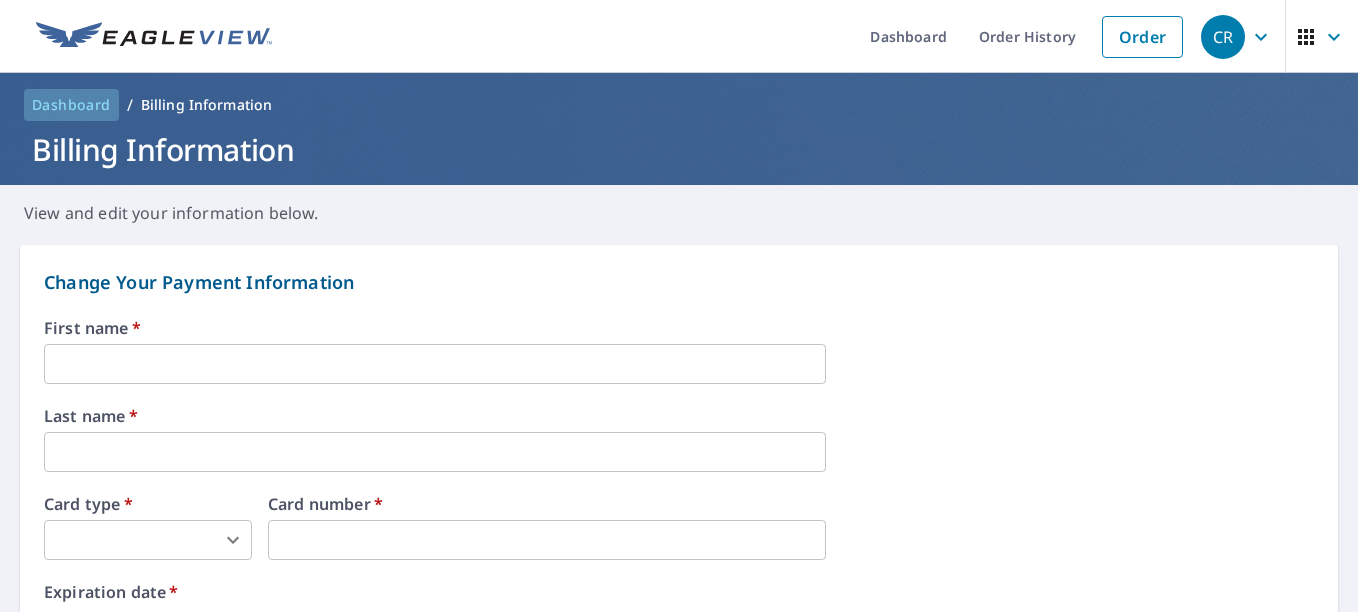 click on "Dashboard" at bounding box center [71, 105] 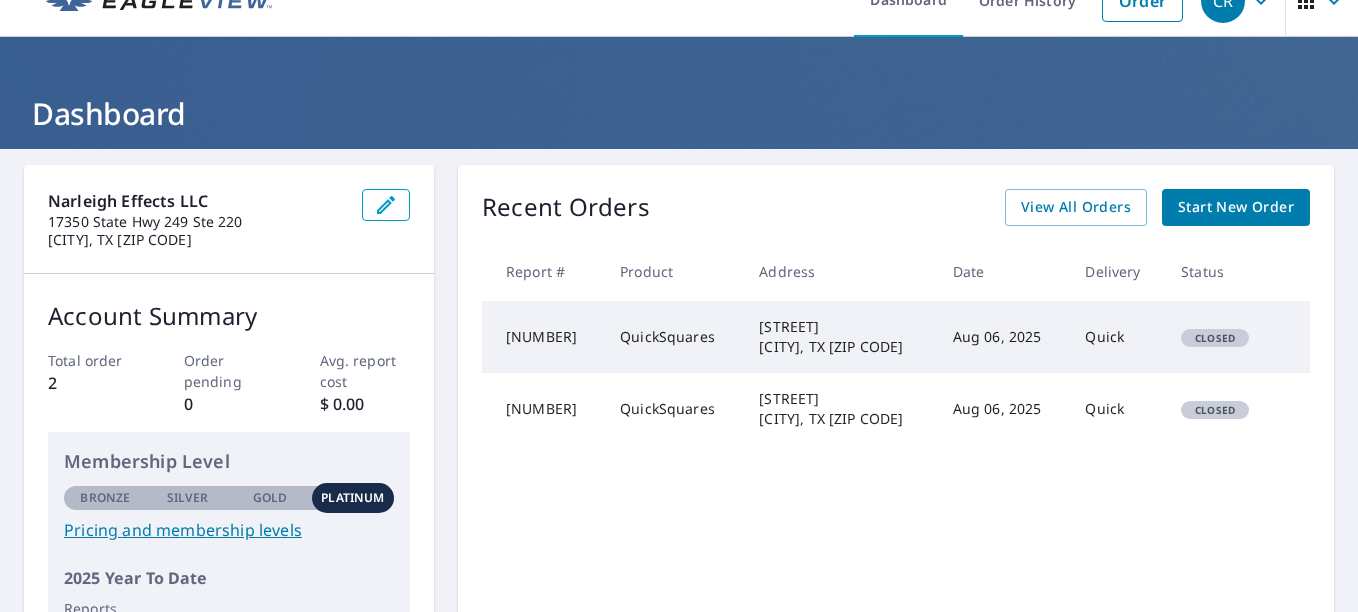scroll, scrollTop: 35, scrollLeft: 0, axis: vertical 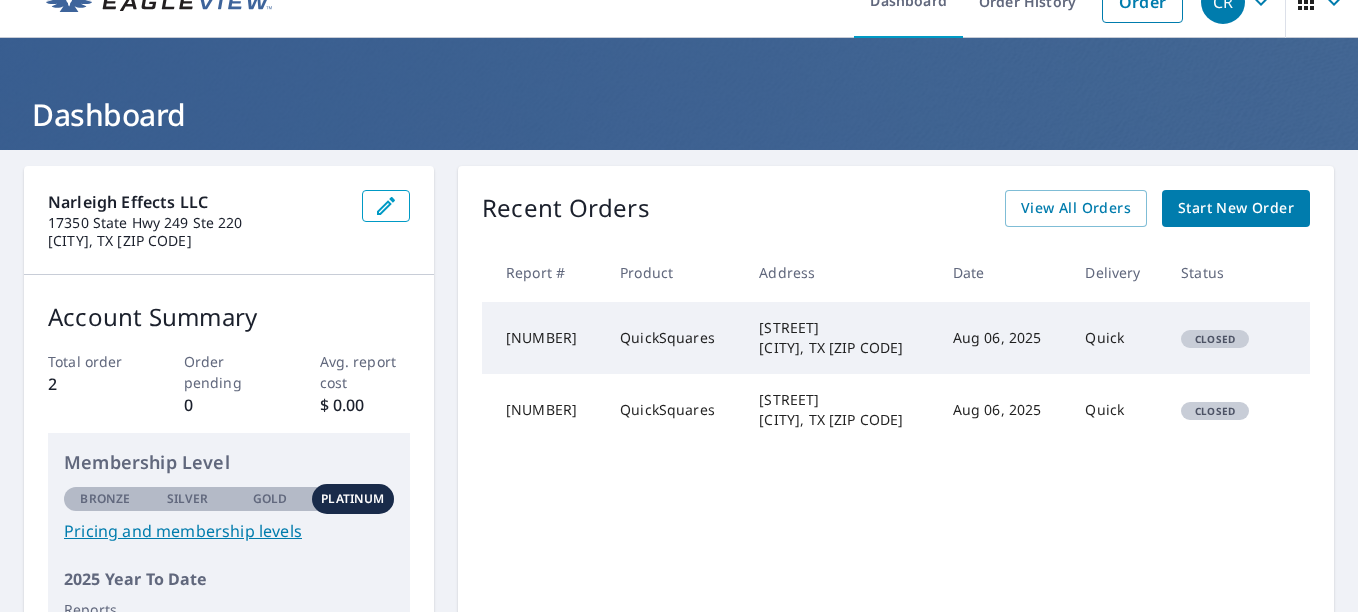 click 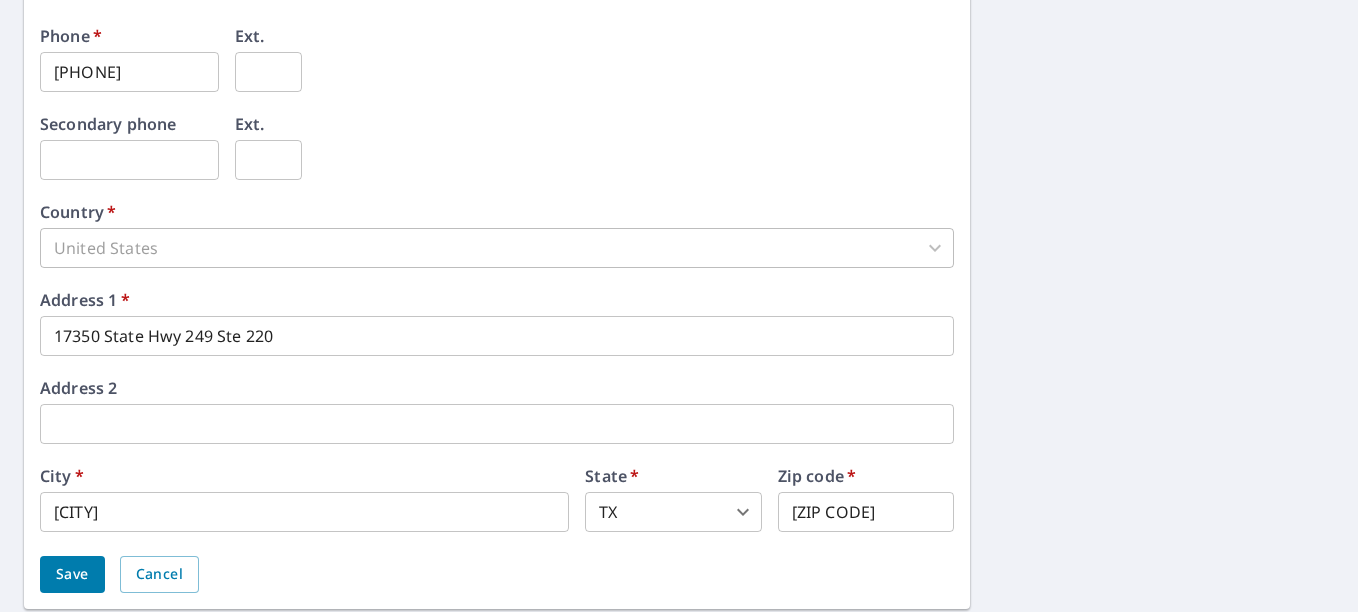 scroll, scrollTop: 796, scrollLeft: 0, axis: vertical 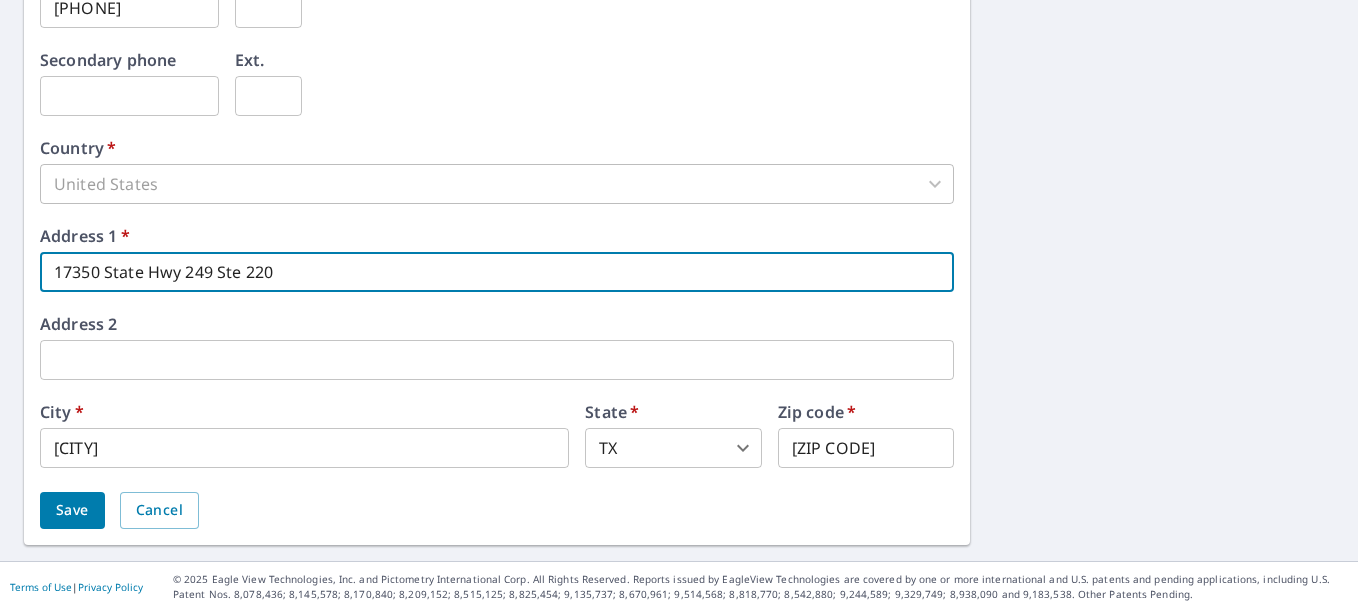 click on "17350 State Hwy 249 Ste 220" at bounding box center (497, 272) 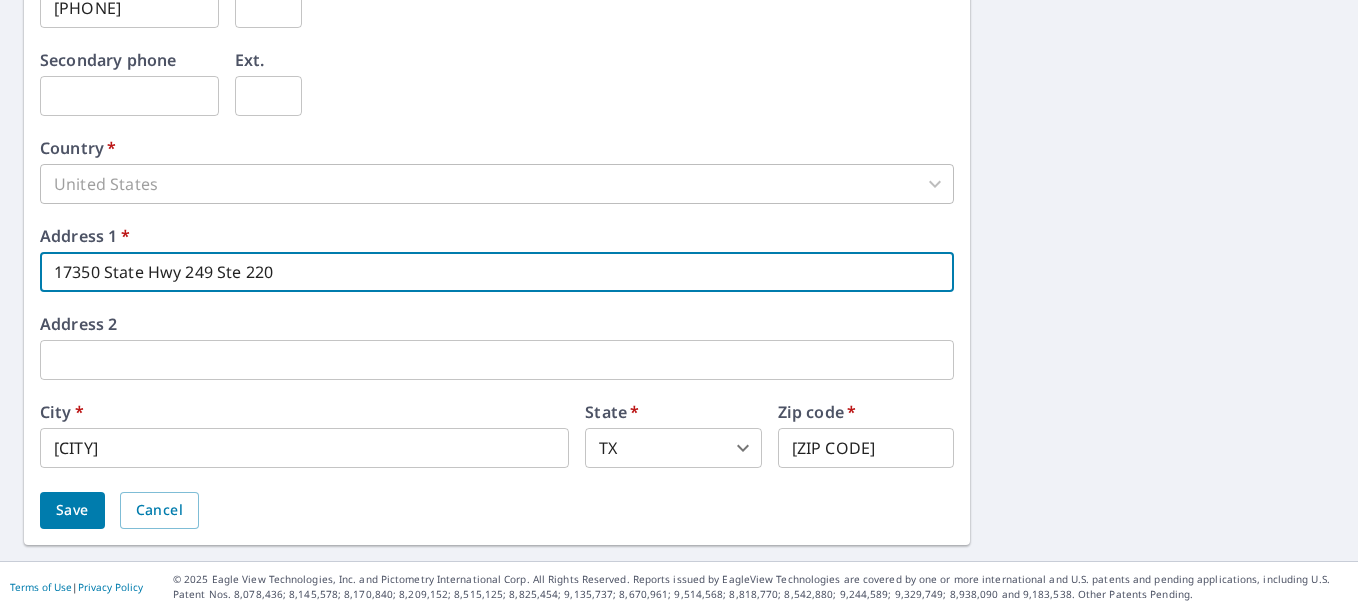 drag, startPoint x: 408, startPoint y: 284, endPoint x: 54, endPoint y: 259, distance: 354.88168 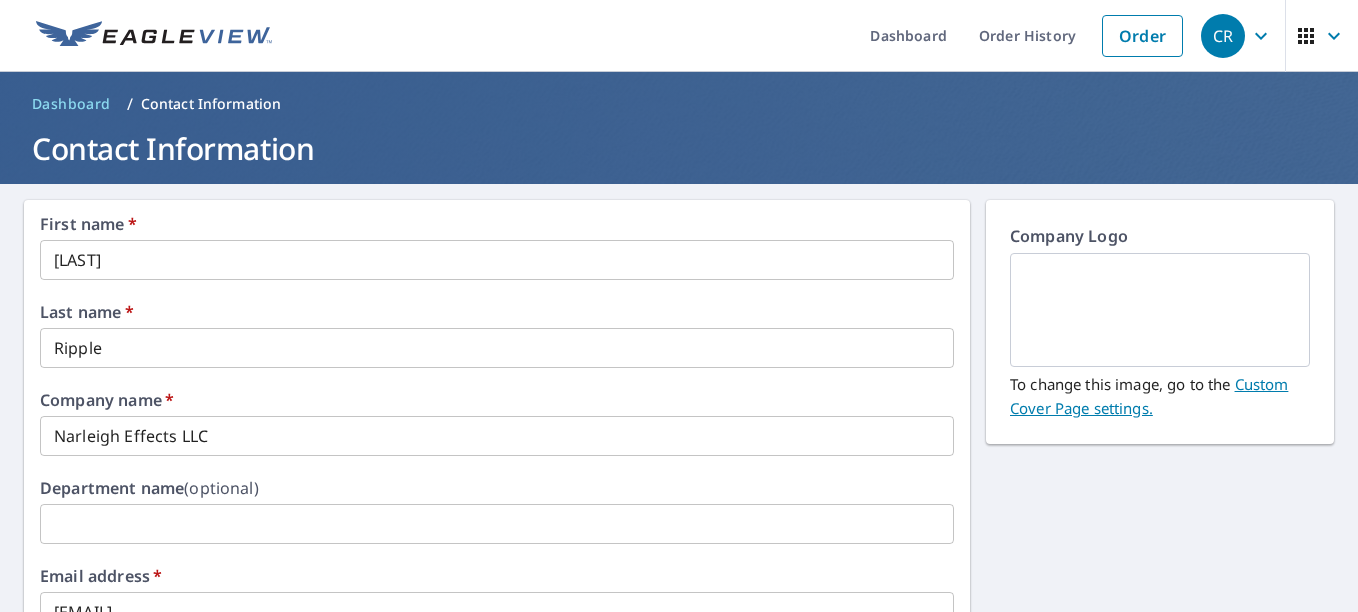 scroll, scrollTop: 0, scrollLeft: 0, axis: both 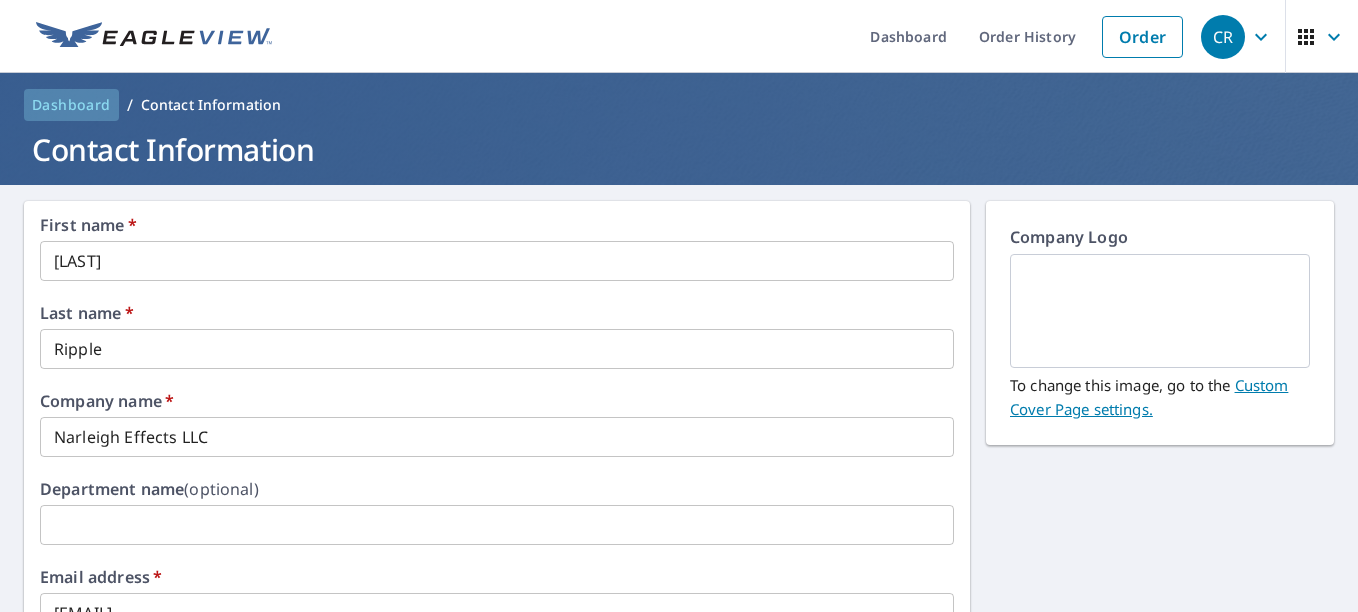 click on "Dashboard" at bounding box center [71, 105] 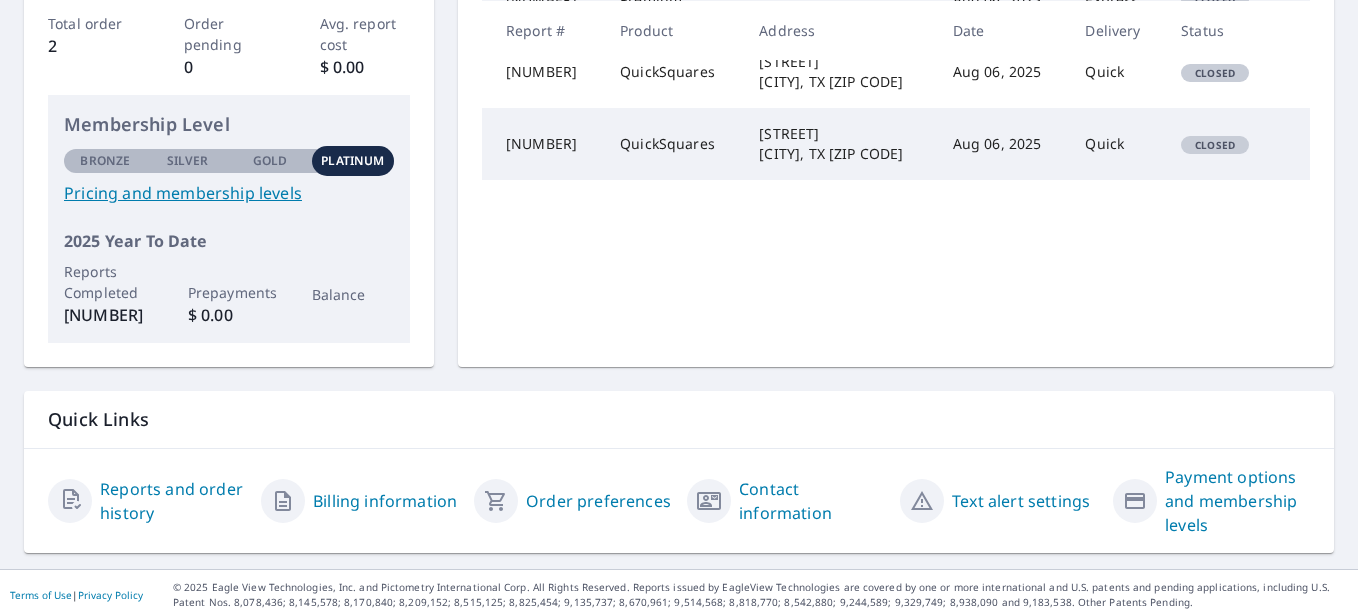 scroll, scrollTop: 381, scrollLeft: 0, axis: vertical 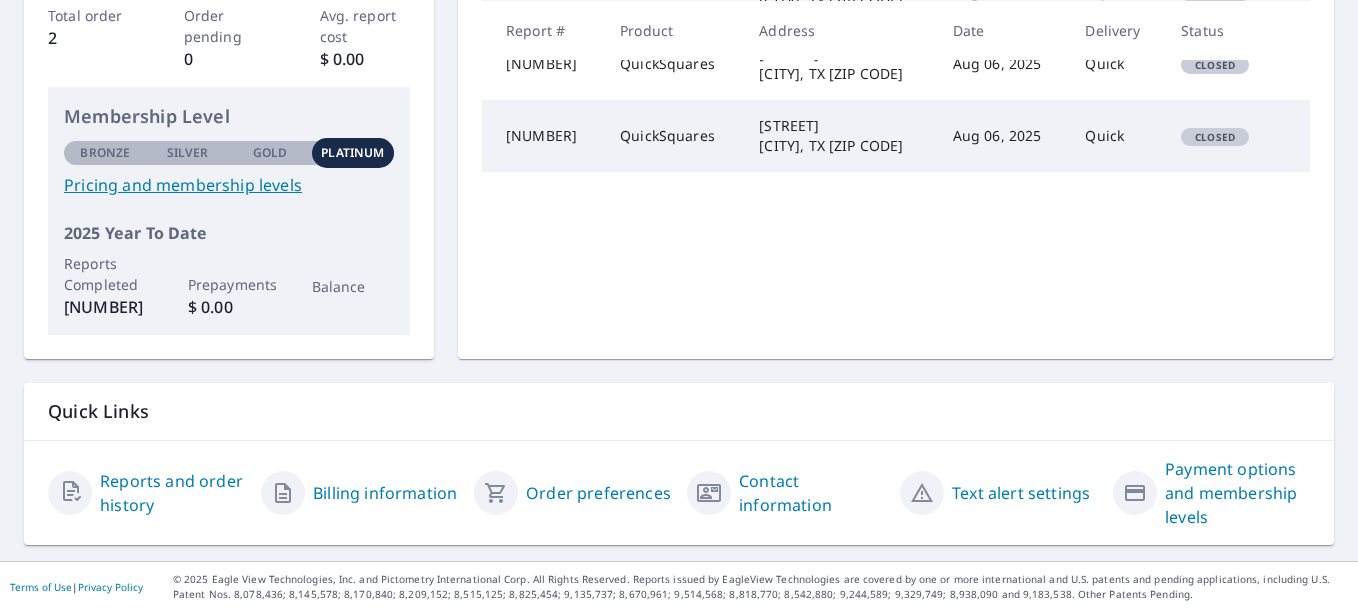 click on "Billing information" at bounding box center (385, 493) 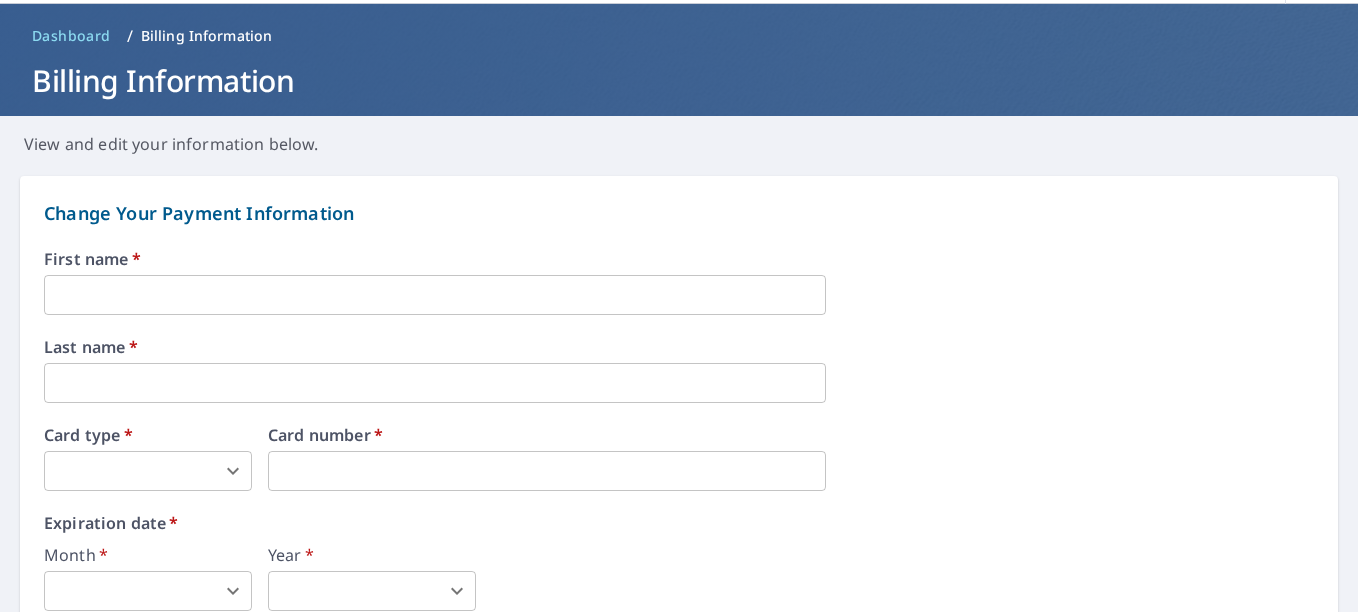 scroll, scrollTop: 67, scrollLeft: 0, axis: vertical 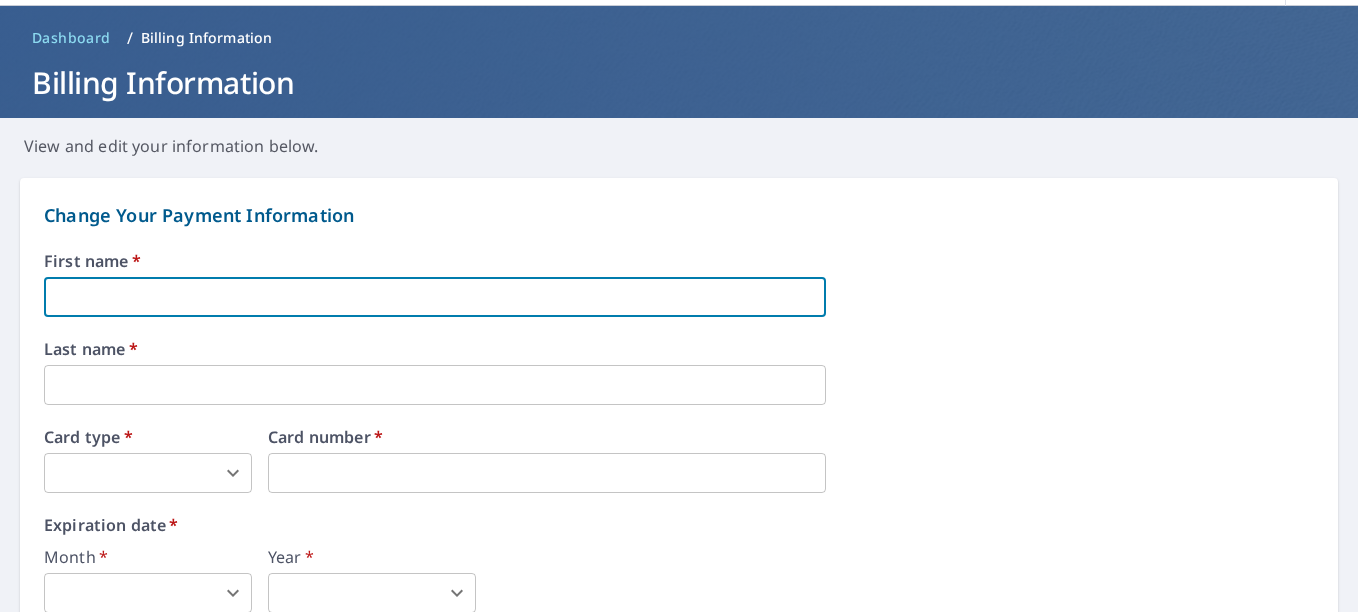 click at bounding box center (435, 297) 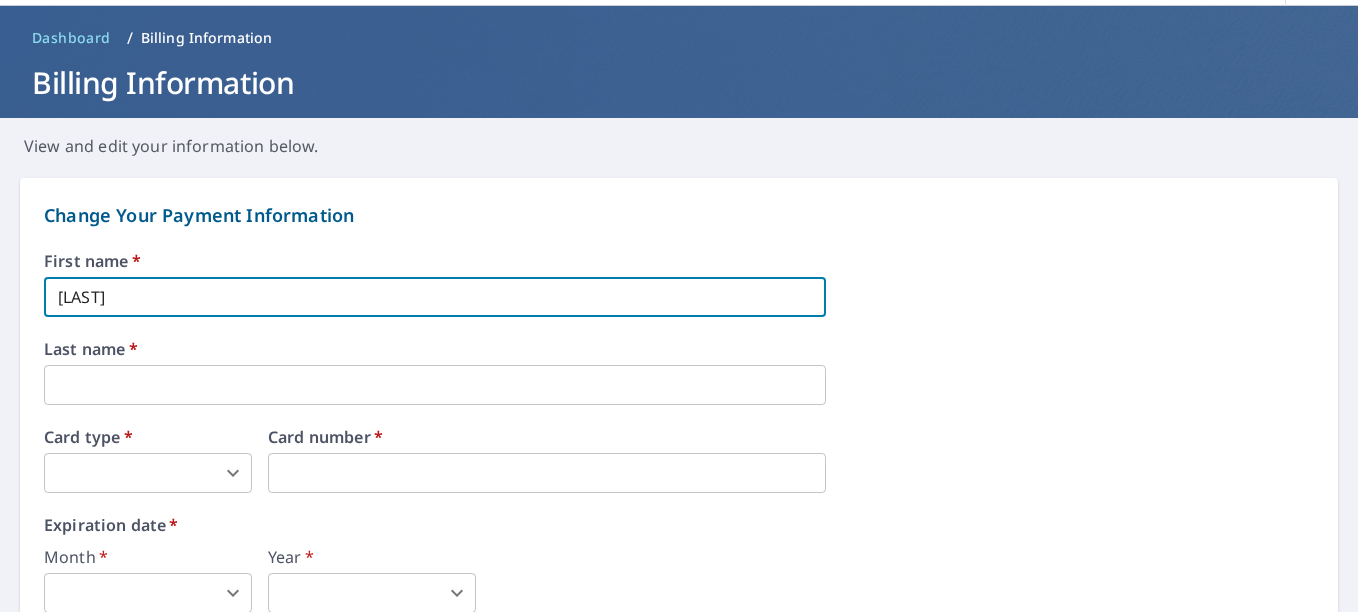 type on "Ripple" 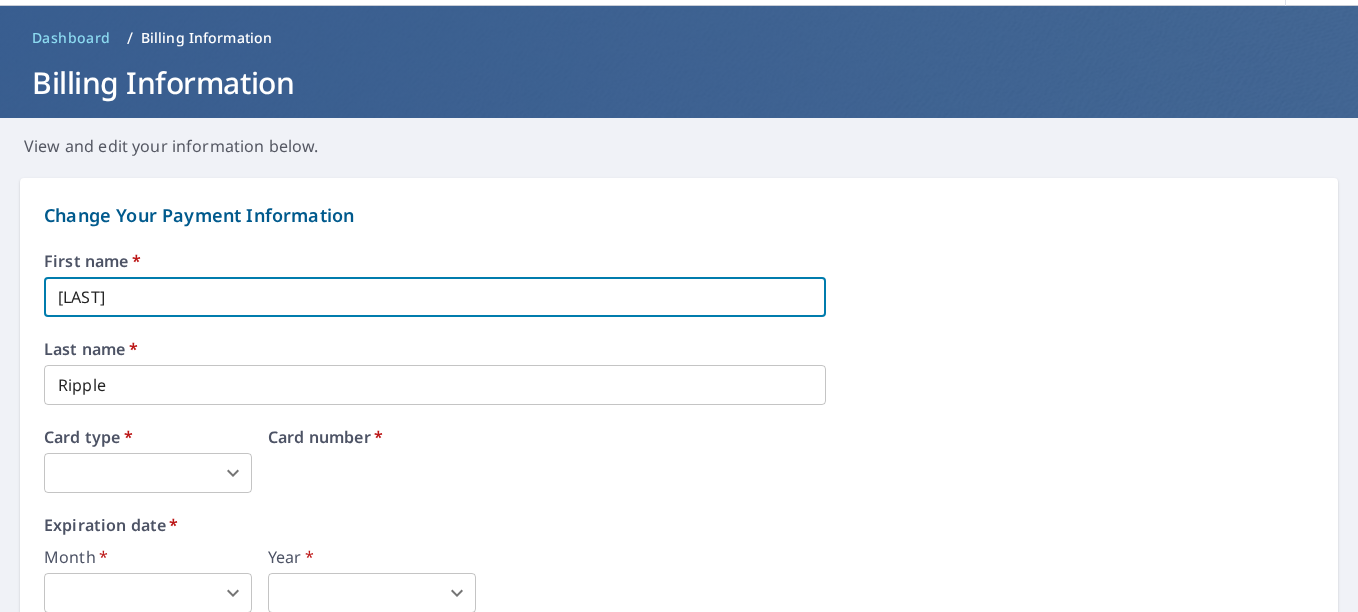 type on "Chester" 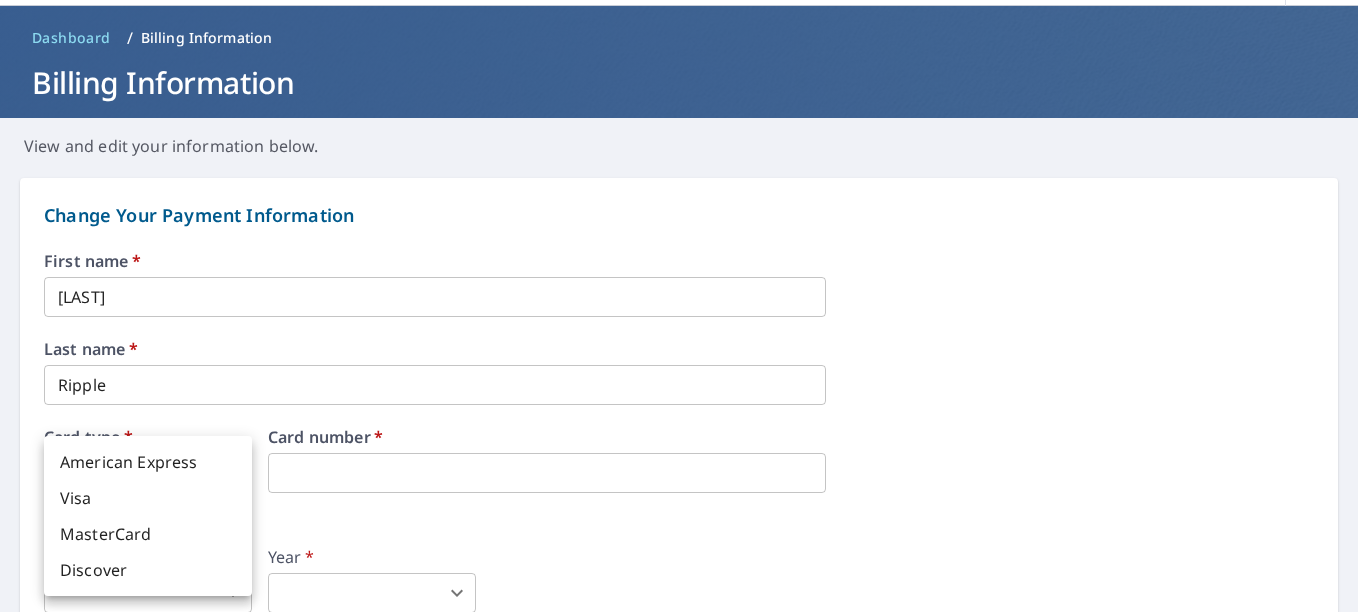 click on "CR CR
Dashboard Order History Order CR Dashboard / Billing Information Billing Information View and edit your information below. Change Your Payment Information First name   * Chester ​ Last name   * Ripple ​ Card type   * ​ 0 ​ Card number   * Expiration date   * Month   * ​ 0 ​ Year   * ​ 0 ​ Save your credit card for future purchases Your credit or debit card will be authorized upon placing your order, but will not be charged until your report is delivered. Authorization may show on your debit card but you will not be charged until the report is sent. Change Your Billing Address Please verify the billing address matches the payment information. Billing email   * cripple@cr3america.com ​ Company   * Narleigh Effects LLC ​ Country   * United States US ​ Phone 717-521-9832 ​ Ext. ​ Secondary phone ​ Ext. ​ Address 17350 State Hwy 249 Ste 220 ​ City Houston ​ State TX TX ​ Zip code 77064 ​ Save Cancel Terms of Use  |  Privacy Policy" at bounding box center [679, 306] 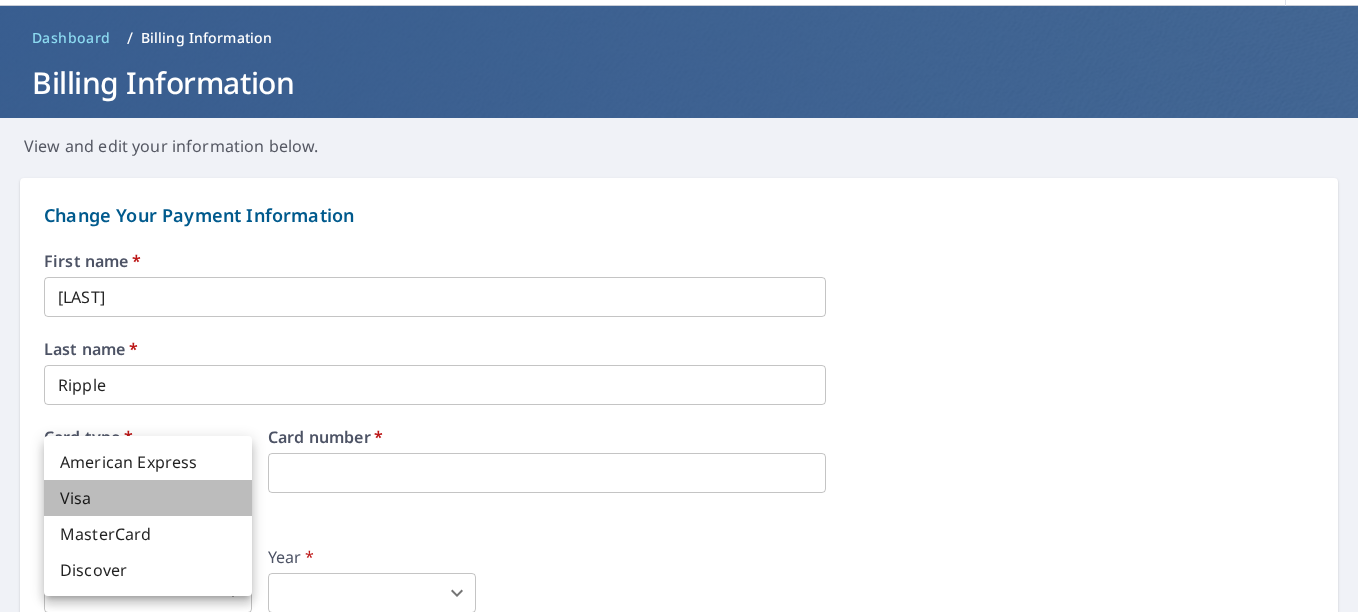 click on "Visa" at bounding box center (148, 498) 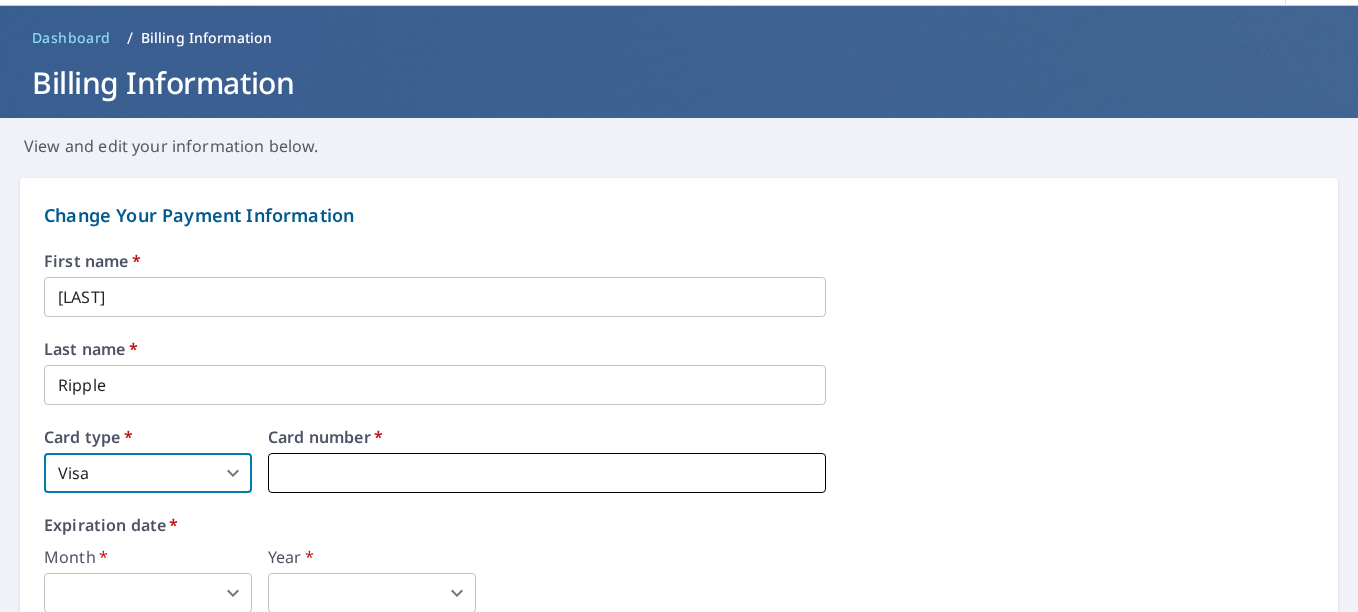 click at bounding box center [547, 473] 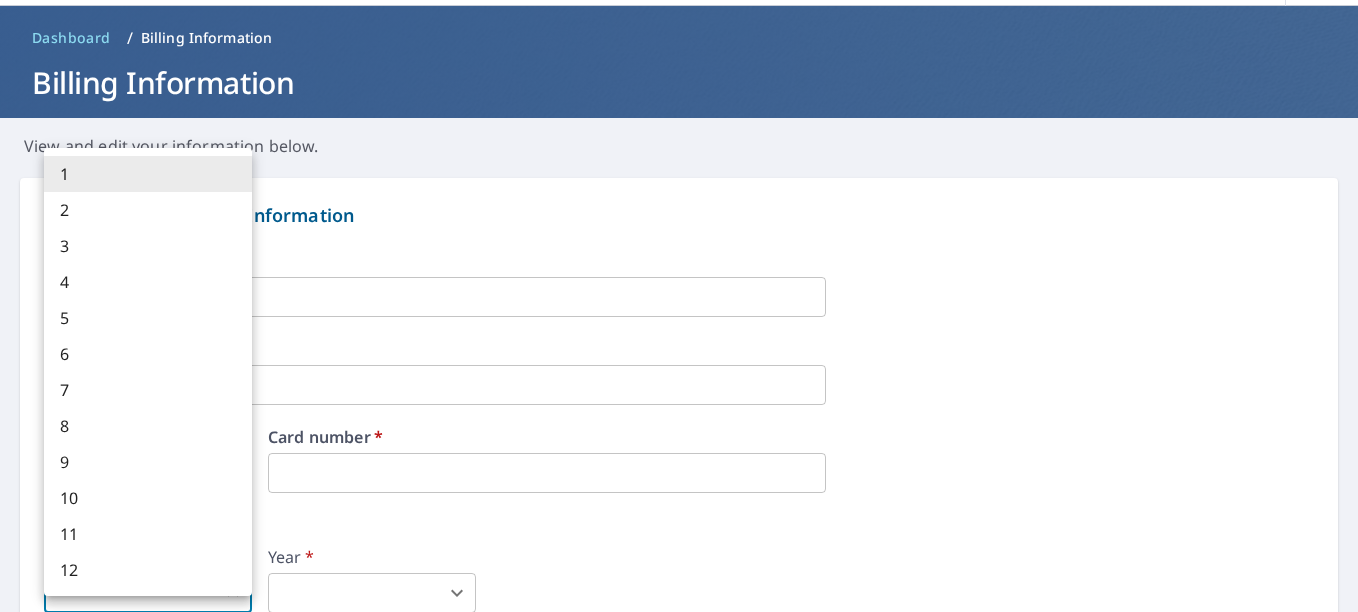 scroll, scrollTop: 68, scrollLeft: 0, axis: vertical 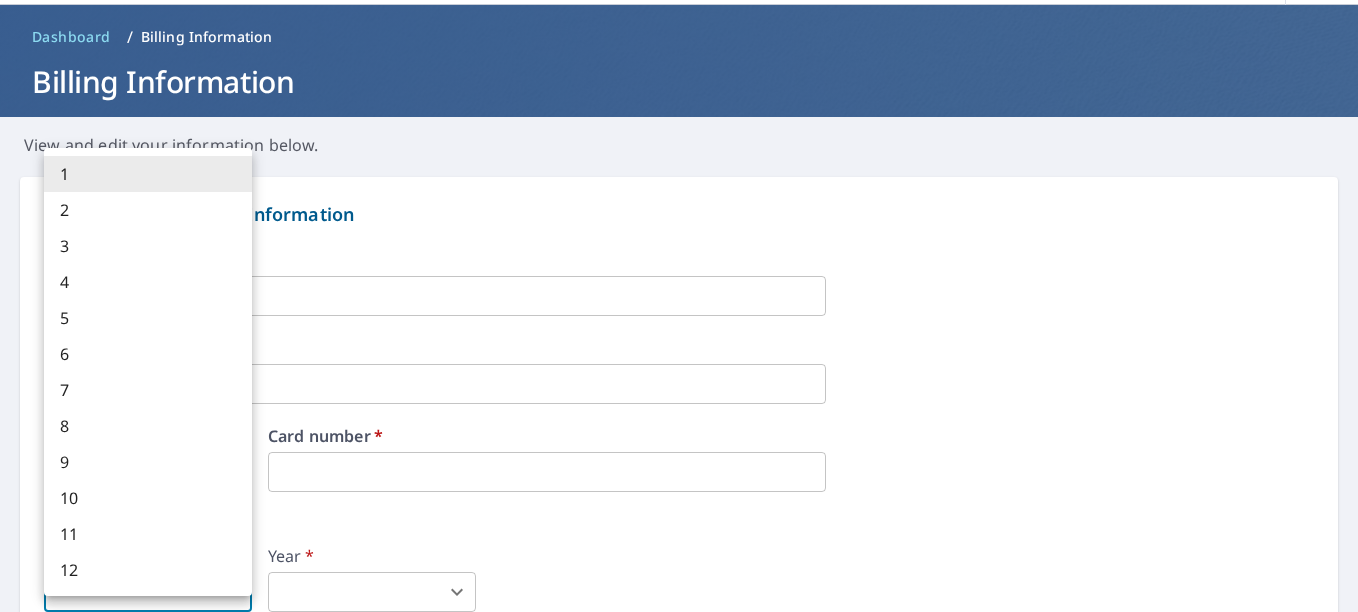 click on "CR CR
Dashboard Order History Order CR Dashboard / Billing Information Billing Information View and edit your information below. Change Your Payment Information First name   * Chester ​ Last name   * Ripple ​ Card type   * Visa 2 ​ Card number   * Expiration date   * Month   * ​ 0 ​ Year   * ​ 0 ​ Save your credit card for future purchases Your credit or debit card will be authorized upon placing your order, but will not be charged until your report is delivered. Authorization may show on your debit card but you will not be charged until the report is sent. Change Your Billing Address Please verify the billing address matches the payment information. Billing email   * cripple@cr3america.com ​ Company   * Narleigh Effects LLC ​ Country   * United States US ​ Phone 717-521-9832 ​ Ext. ​ Secondary phone ​ Ext. ​ Address 17350 State Hwy 249 Ste 220 ​ City Houston ​ State TX TX ​ Zip code 77064 ​ Save Cancel Terms of Use  |  Privacy Policy" at bounding box center (679, 306) 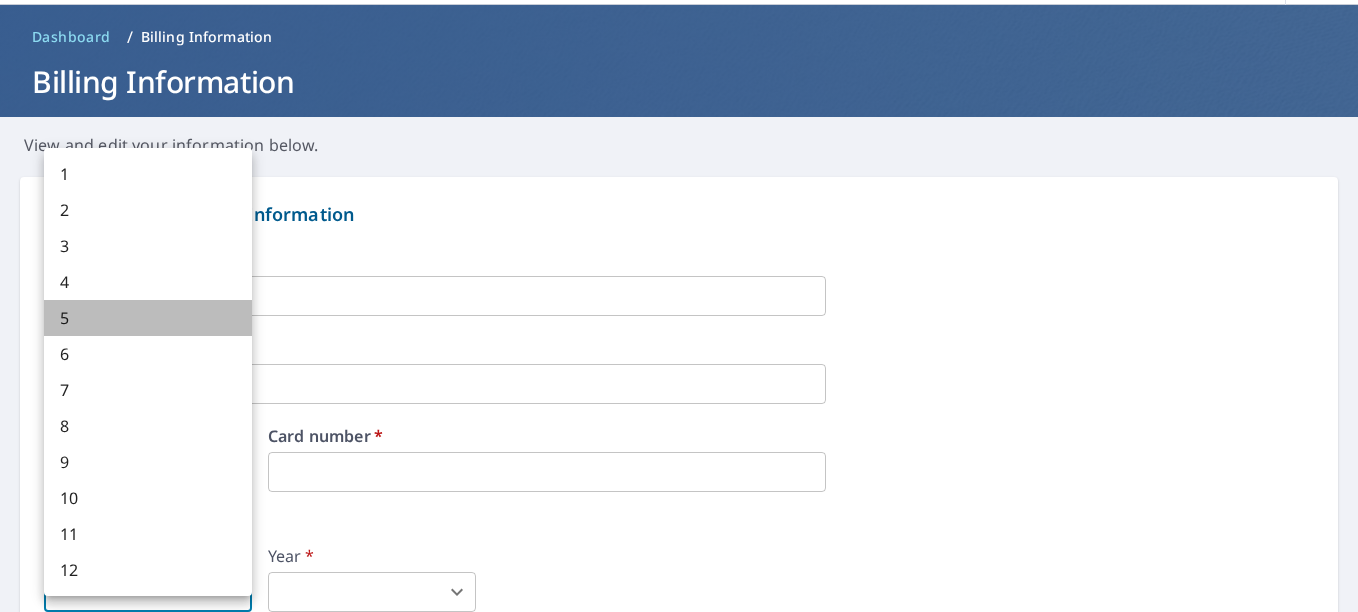 click on "5" at bounding box center [148, 318] 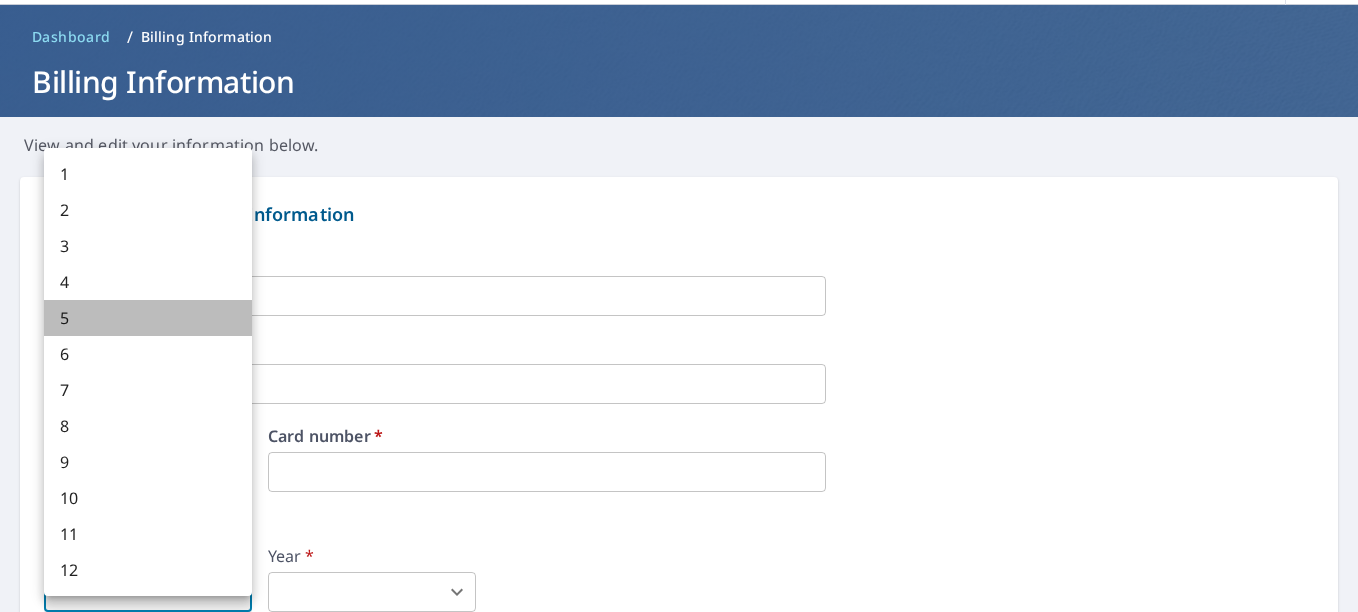 type on "5" 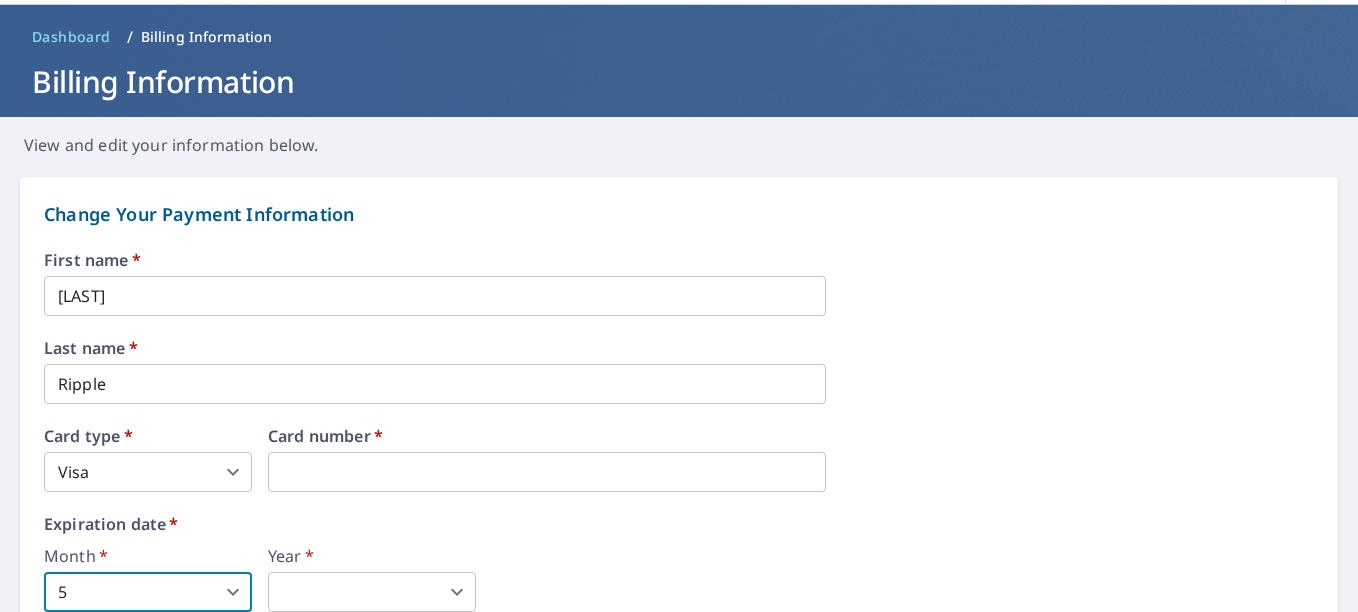 click on "CR CR
Dashboard Order History Order CR Dashboard / Billing Information Billing Information View and edit your information below. Change Your Payment Information First name   * Chester ​ Last name   * Ripple ​ Card type   * Visa 2 ​ Card number   * Expiration date   * Month   * 5 5 ​ Year   * ​ 0 ​ Save your credit card for future purchases Your credit or debit card will be authorized upon placing your order, but will not be charged until your report is delivered. Authorization may show on your debit card but you will not be charged until the report is sent. Change Your Billing Address Please verify the billing address matches the payment information. Billing email   * cripple@cr3america.com ​ Company   * Narleigh Effects LLC ​ Country   * United States US ​ Phone 717-521-9832 ​ Ext. ​ Secondary phone ​ Ext. ​ Address 17350 State Hwy 249 Ste 220 ​ City Houston ​ State TX TX ​ Zip code 77064 ​ Save Cancel Terms of Use  |  Privacy Policy" at bounding box center [679, 306] 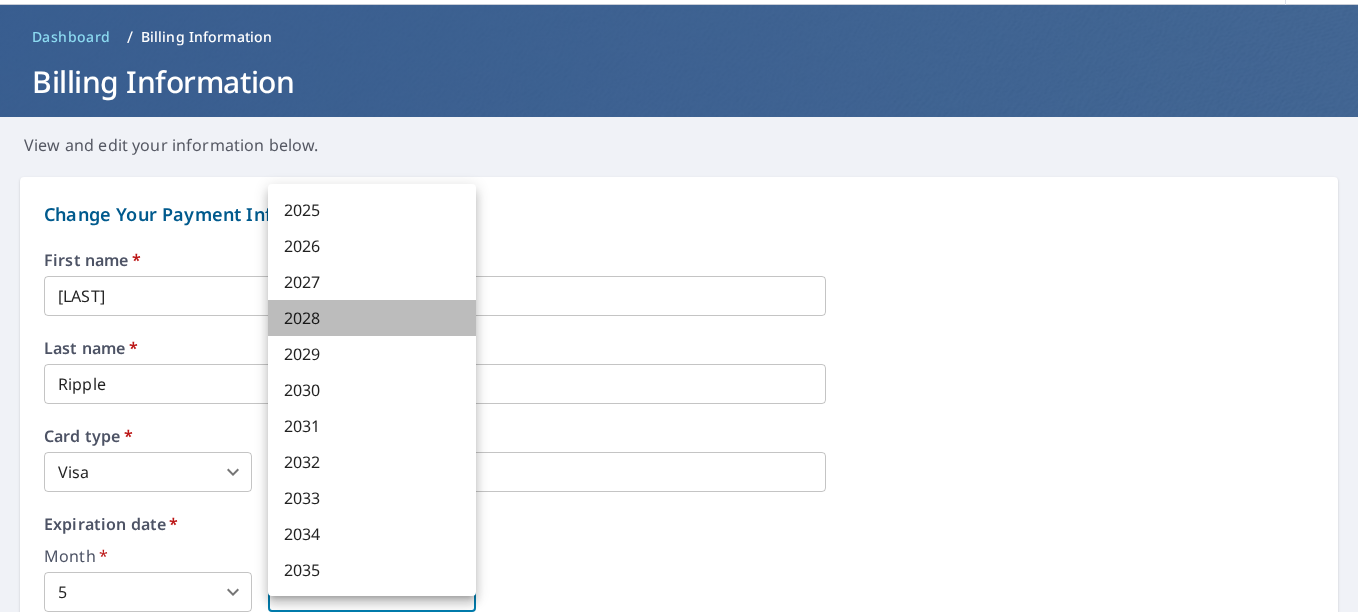 click on "2028" at bounding box center [372, 318] 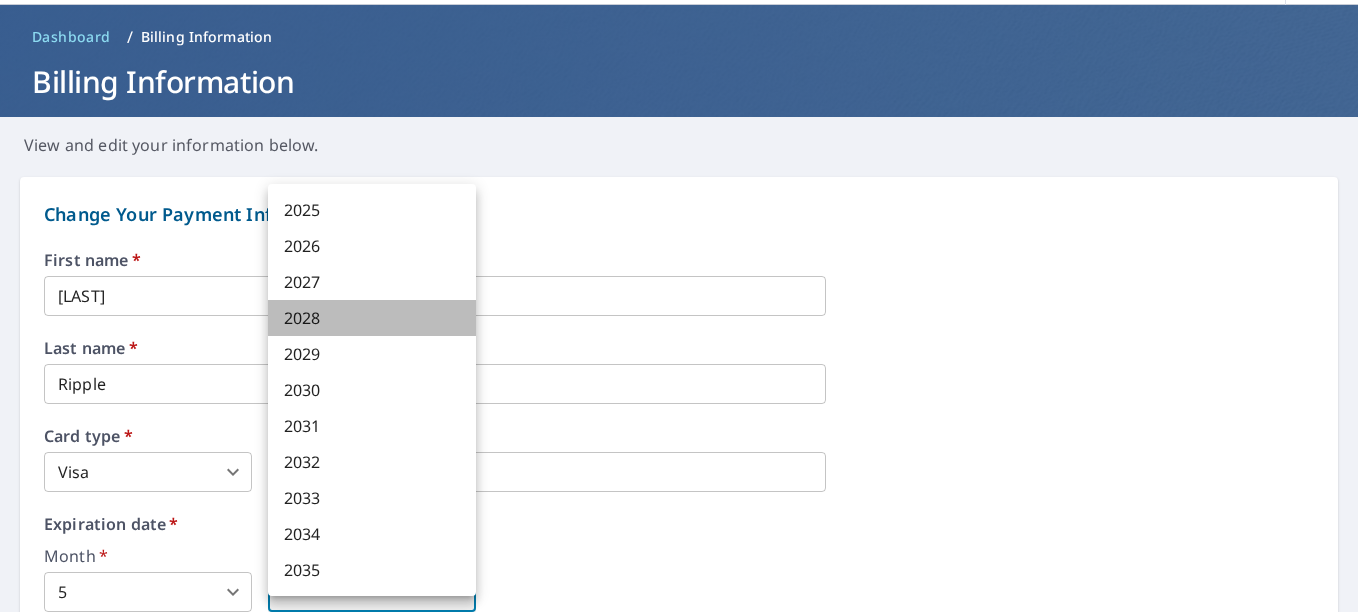 type on "2028" 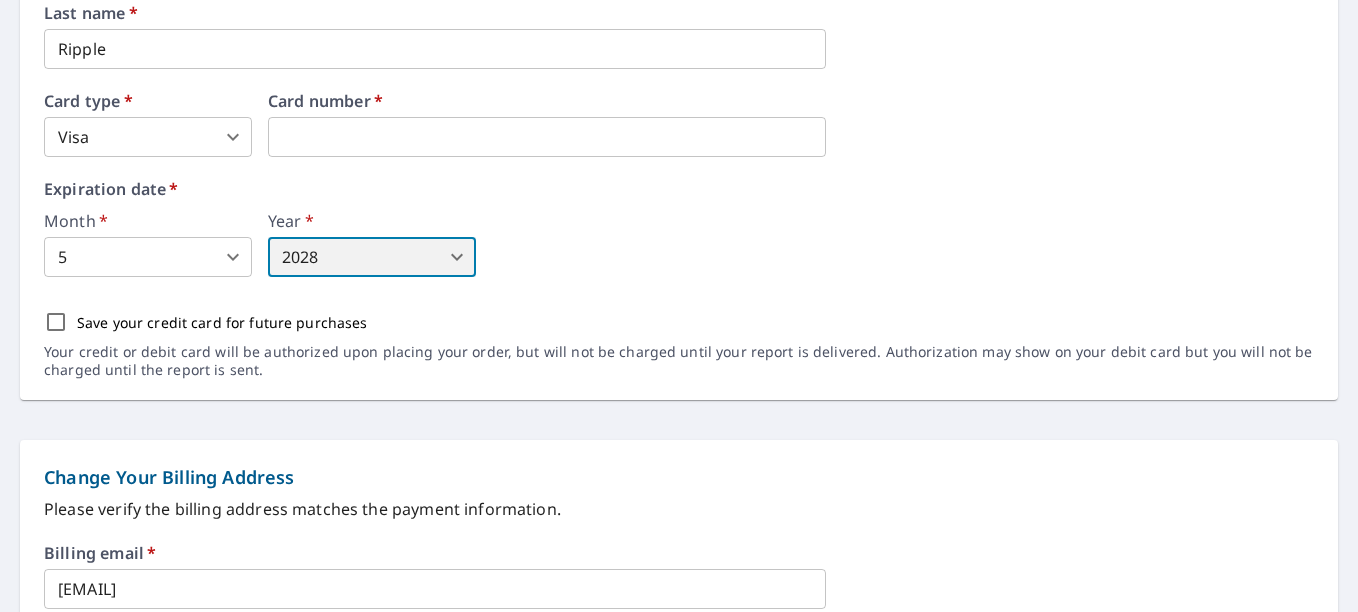 scroll, scrollTop: 410, scrollLeft: 0, axis: vertical 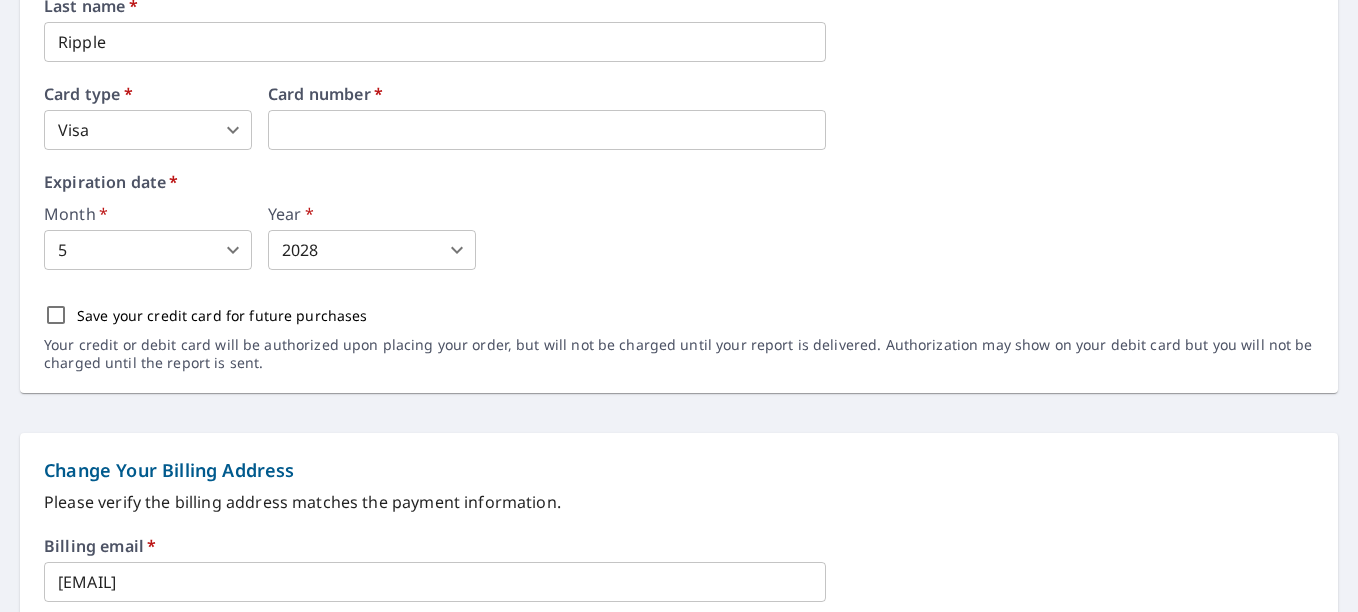 click on "Save your credit card for future purchases" at bounding box center [222, 315] 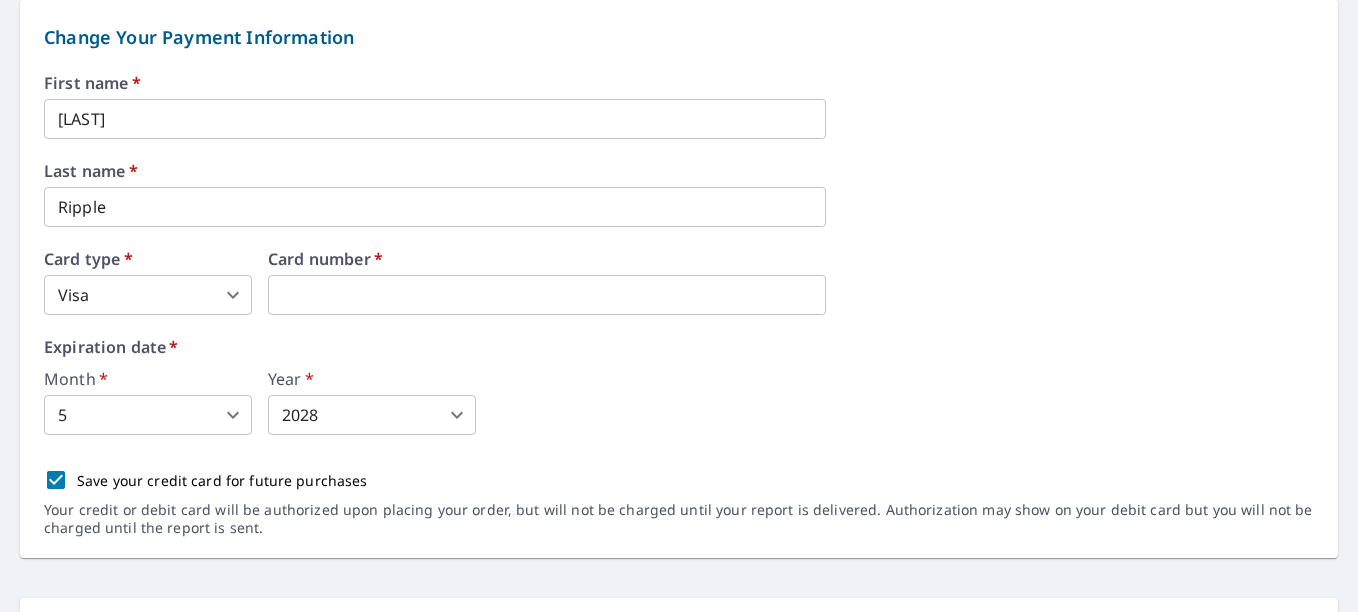 scroll, scrollTop: 241, scrollLeft: 0, axis: vertical 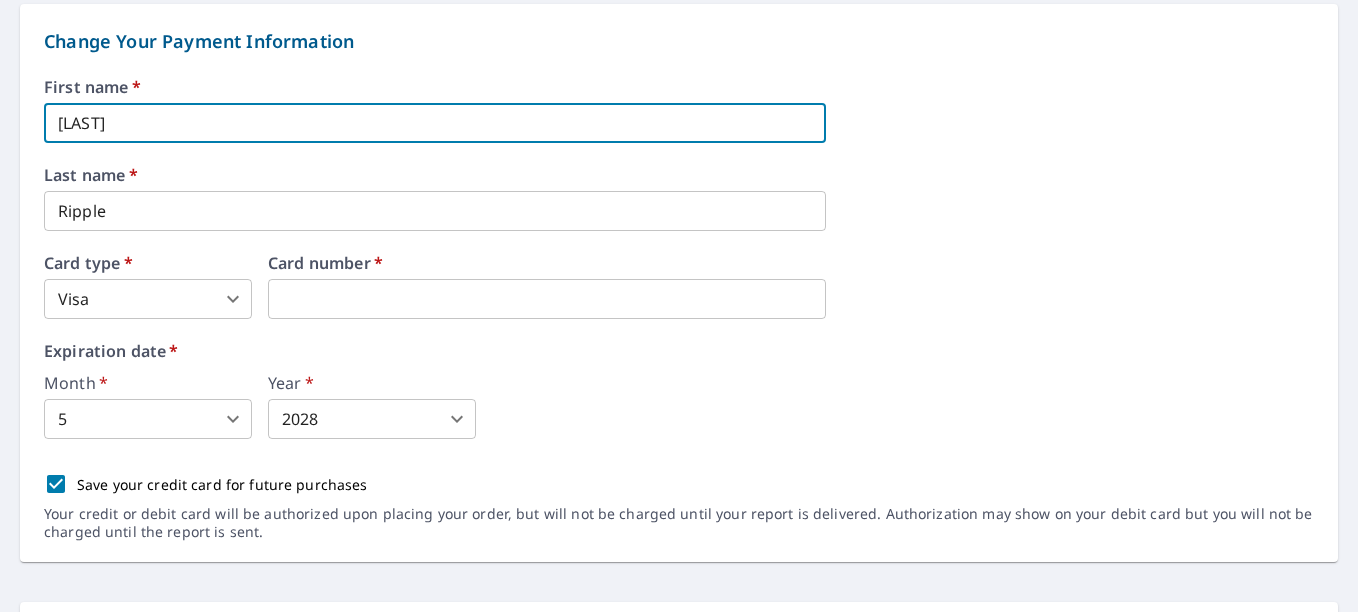 drag, startPoint x: 119, startPoint y: 126, endPoint x: 54, endPoint y: 118, distance: 65.490456 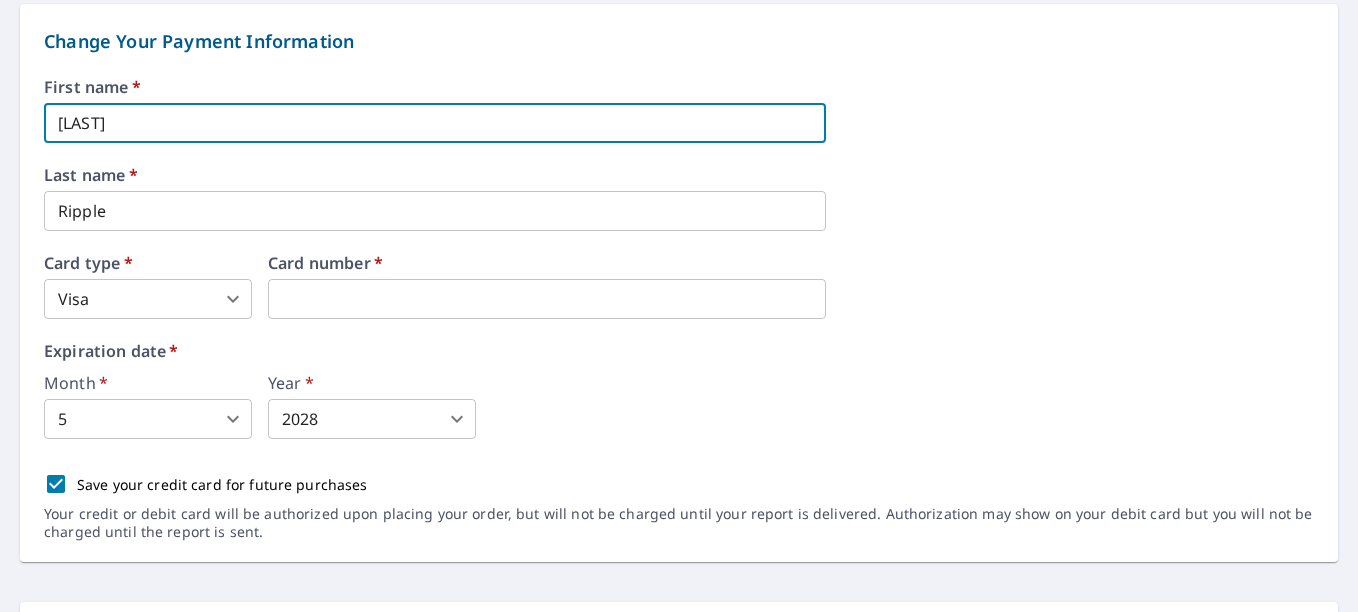 type on "Taylor" 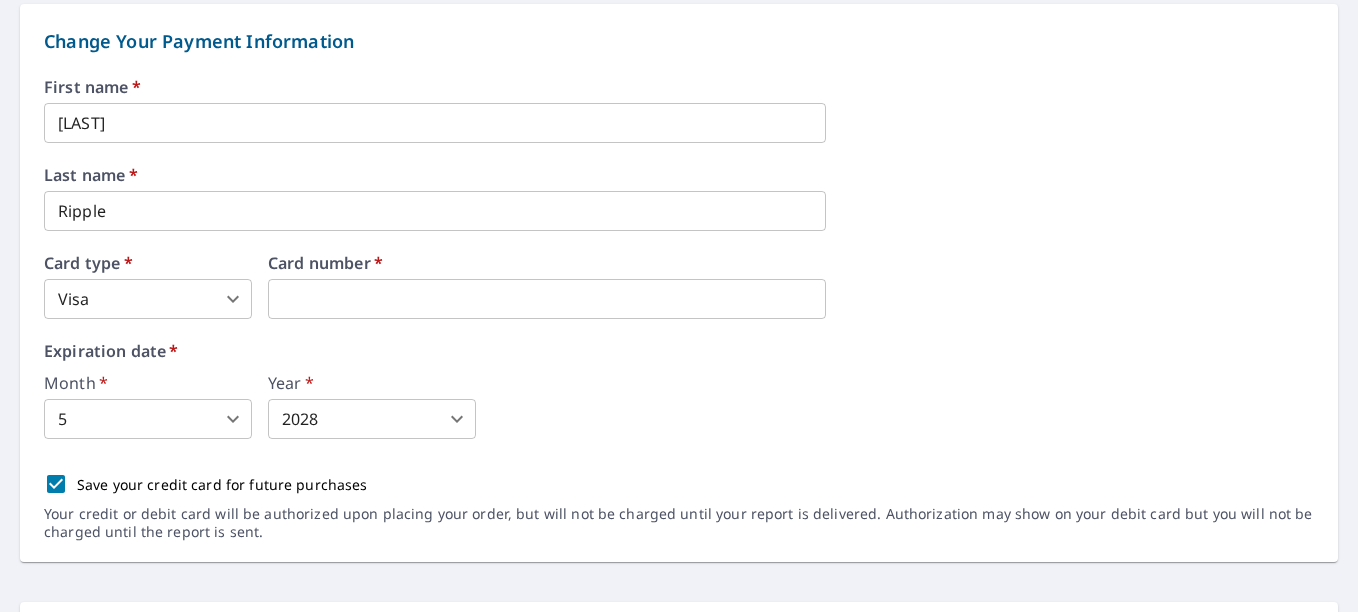 click on "Expiration date   *" at bounding box center (679, 351) 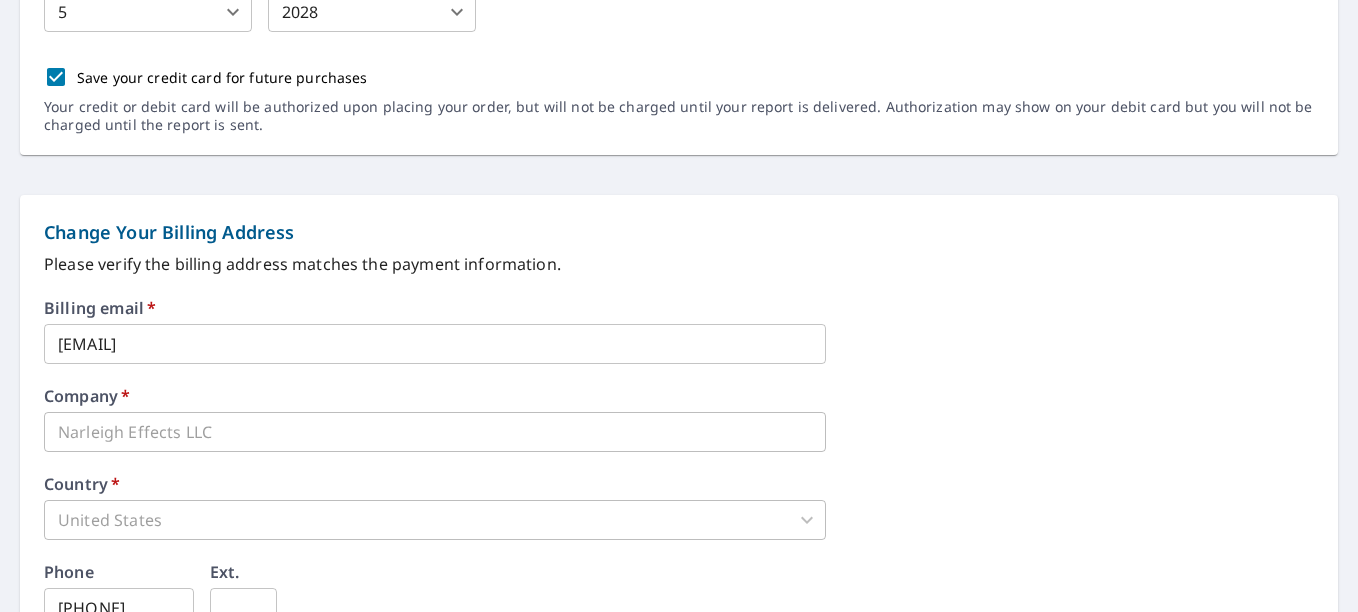 scroll, scrollTop: 1084, scrollLeft: 0, axis: vertical 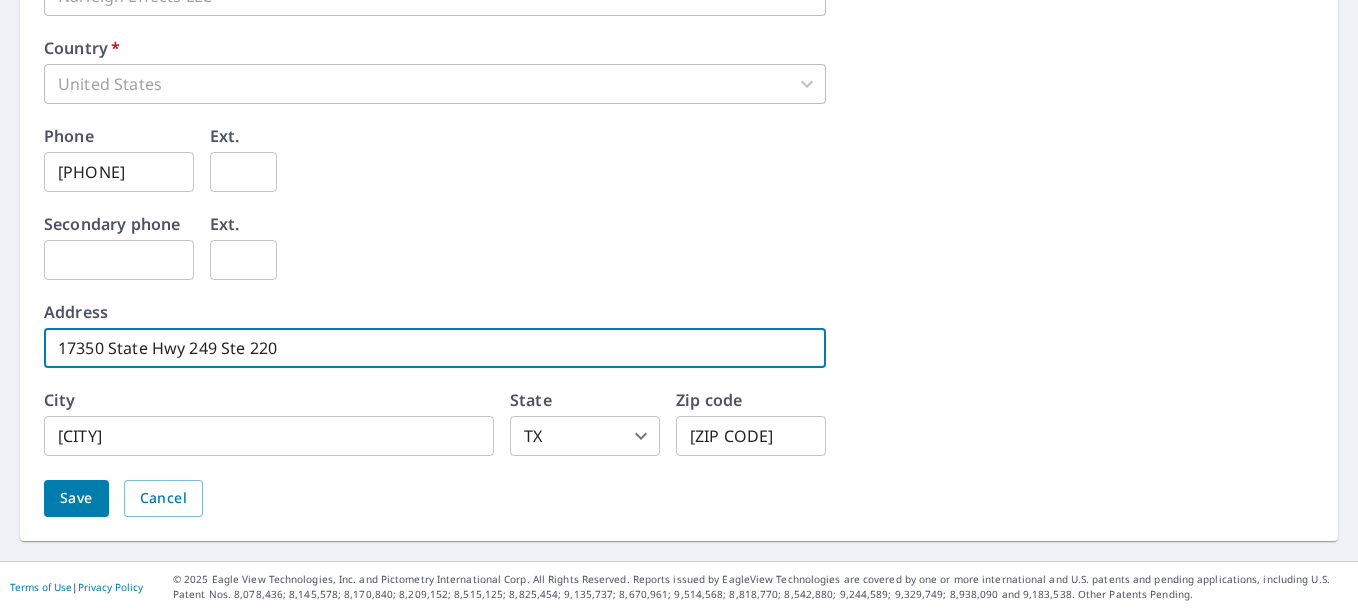 drag, startPoint x: 291, startPoint y: 340, endPoint x: 49, endPoint y: 350, distance: 242.20653 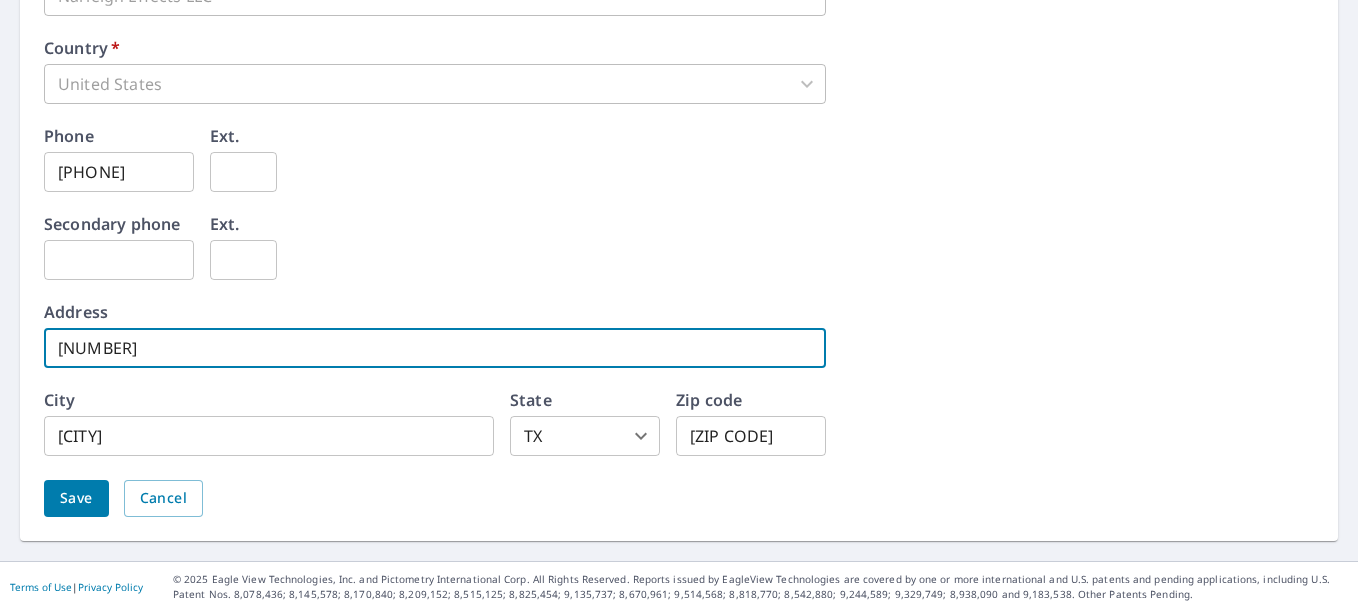 type on "1042 Finesse Ln" 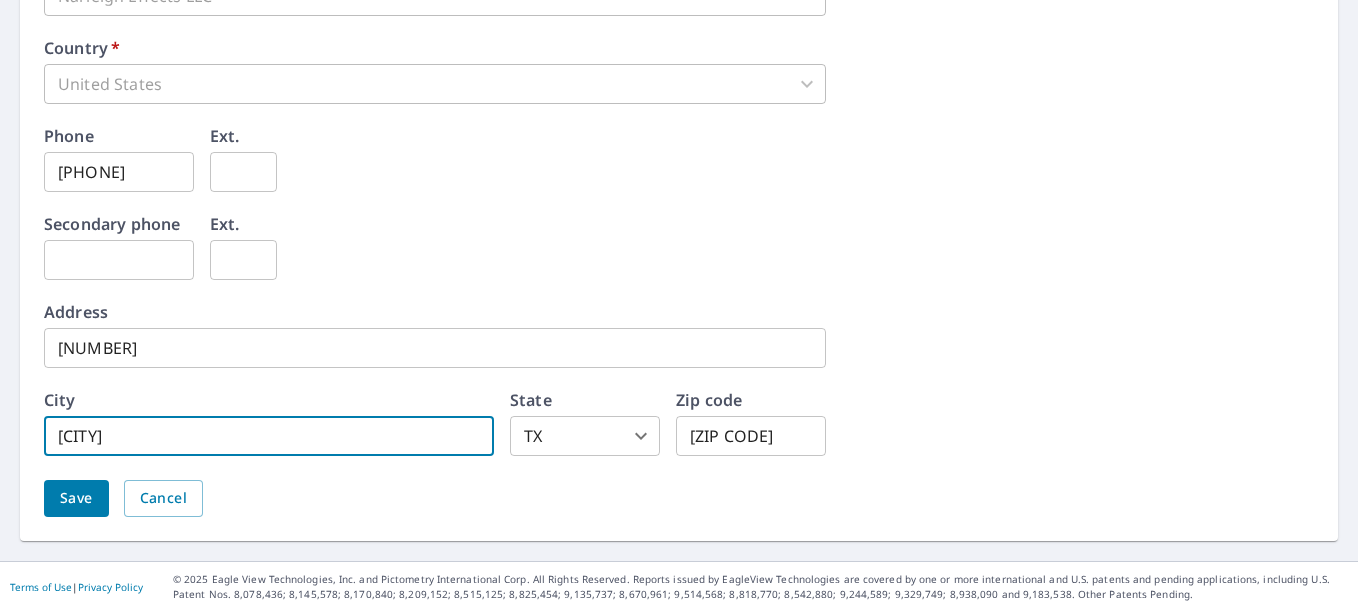 drag, startPoint x: 152, startPoint y: 427, endPoint x: 47, endPoint y: 444, distance: 106.36729 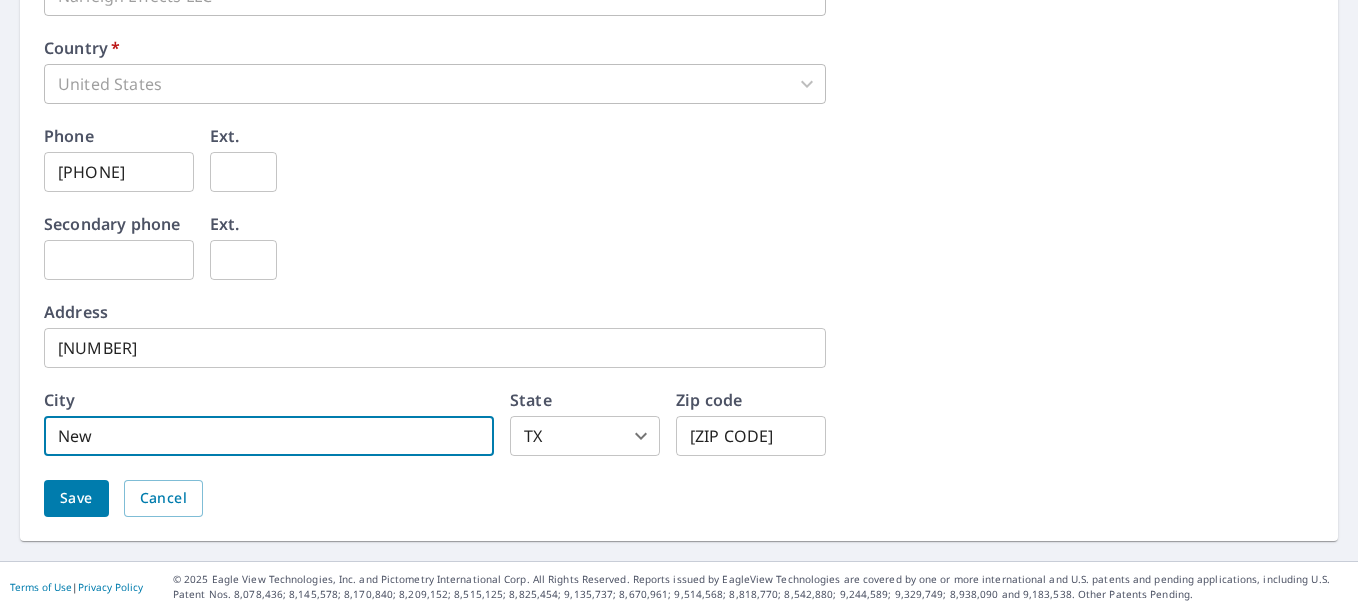 type on "New Braunfels" 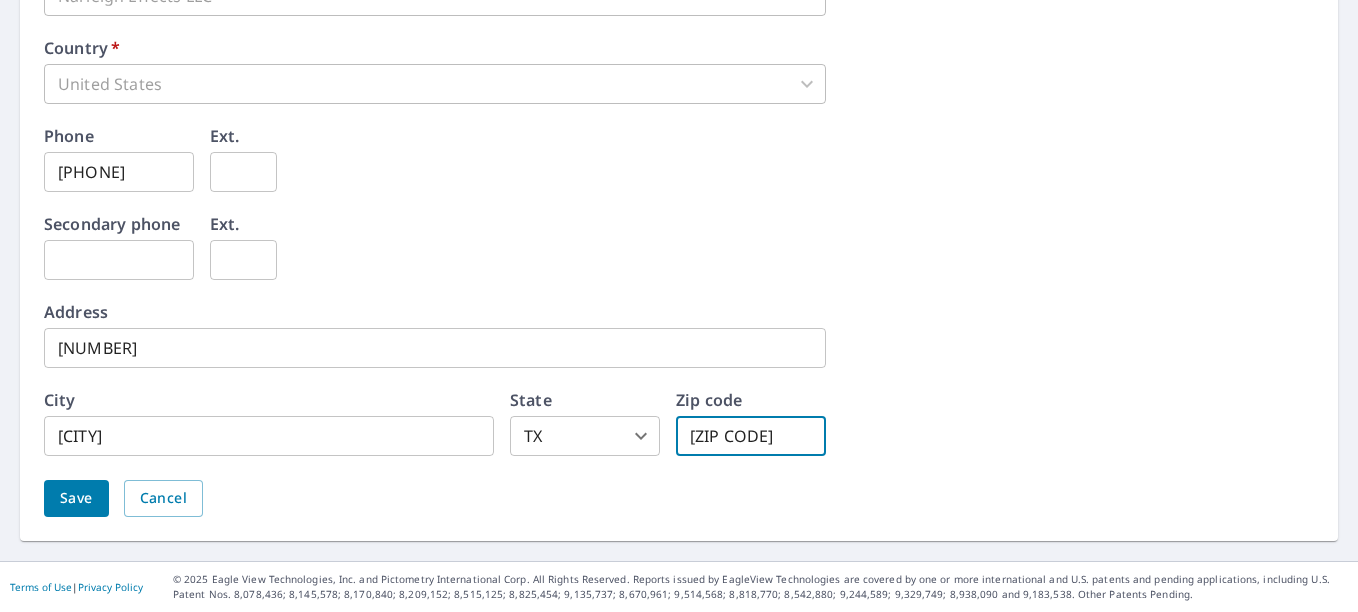 click on "77064" at bounding box center [751, 436] 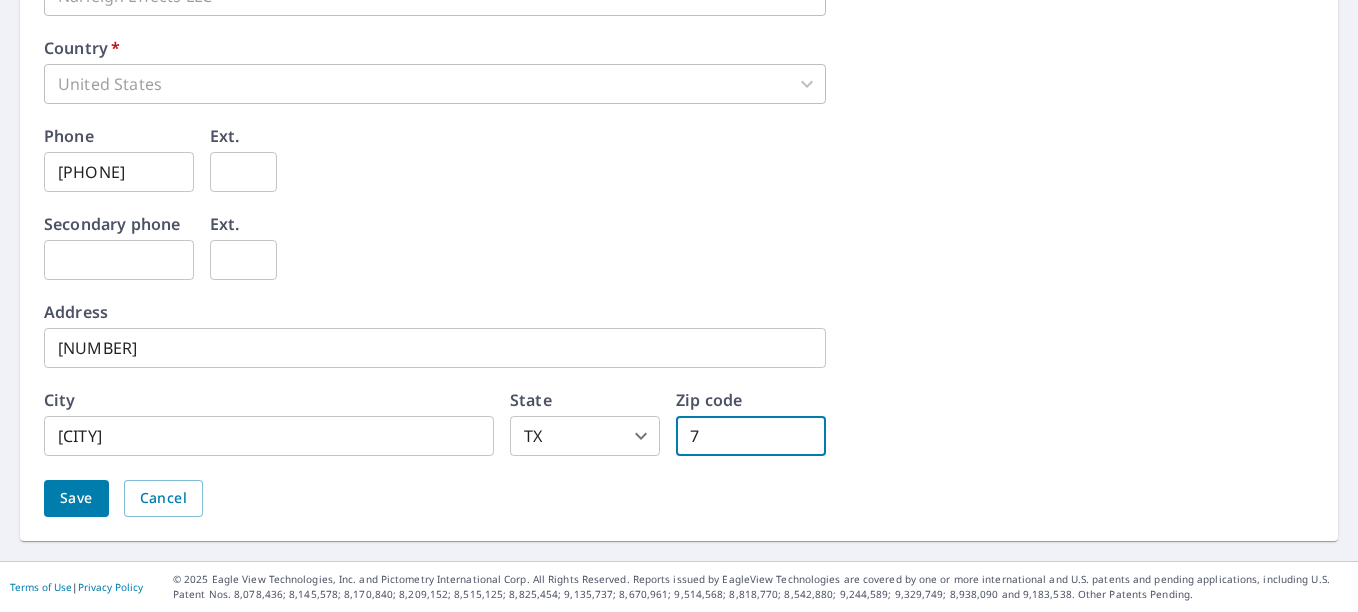 type on "78130" 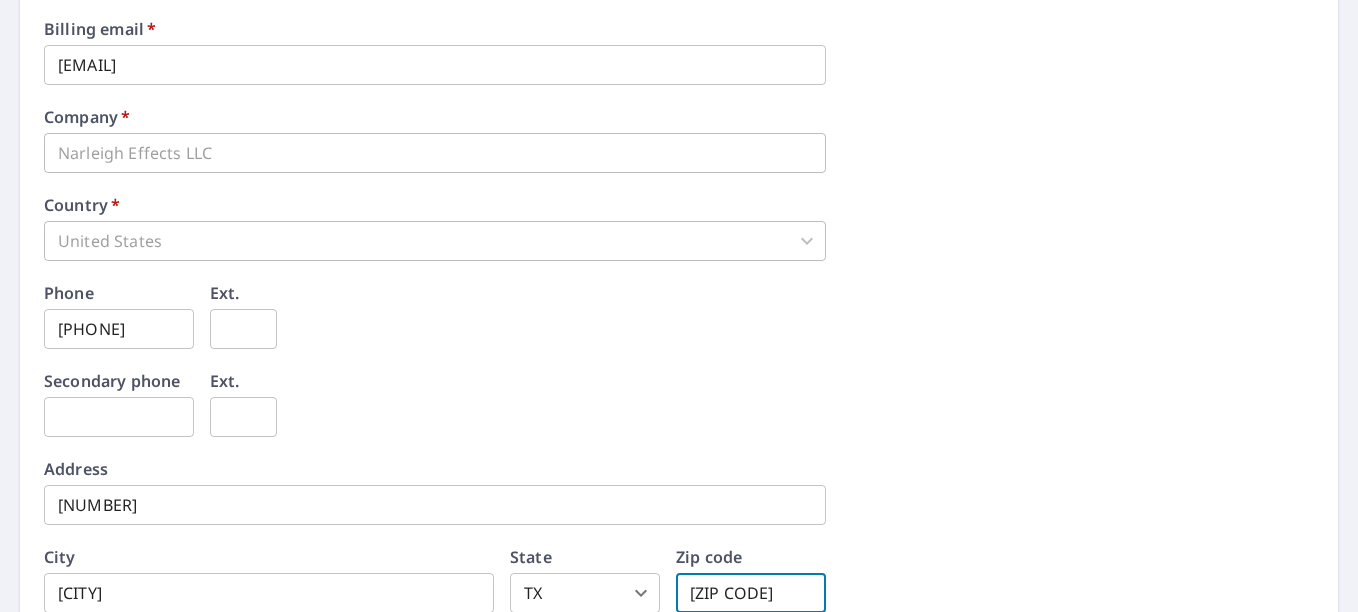 scroll, scrollTop: 1084, scrollLeft: 0, axis: vertical 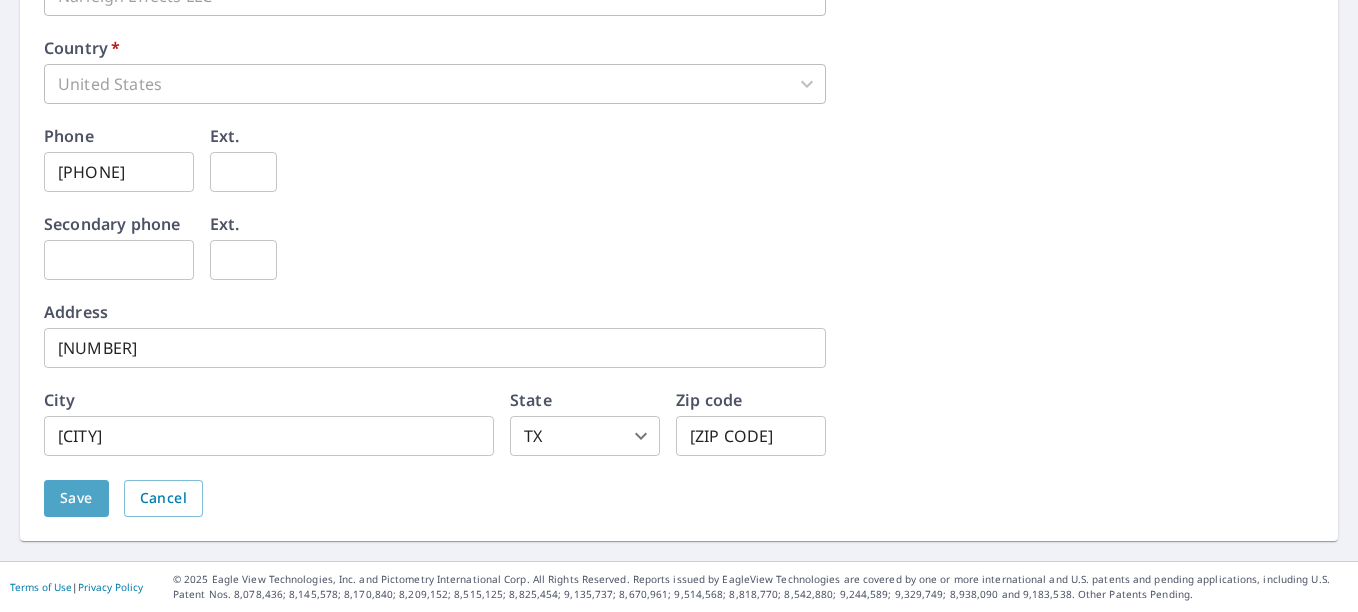 click on "Save" at bounding box center [76, 498] 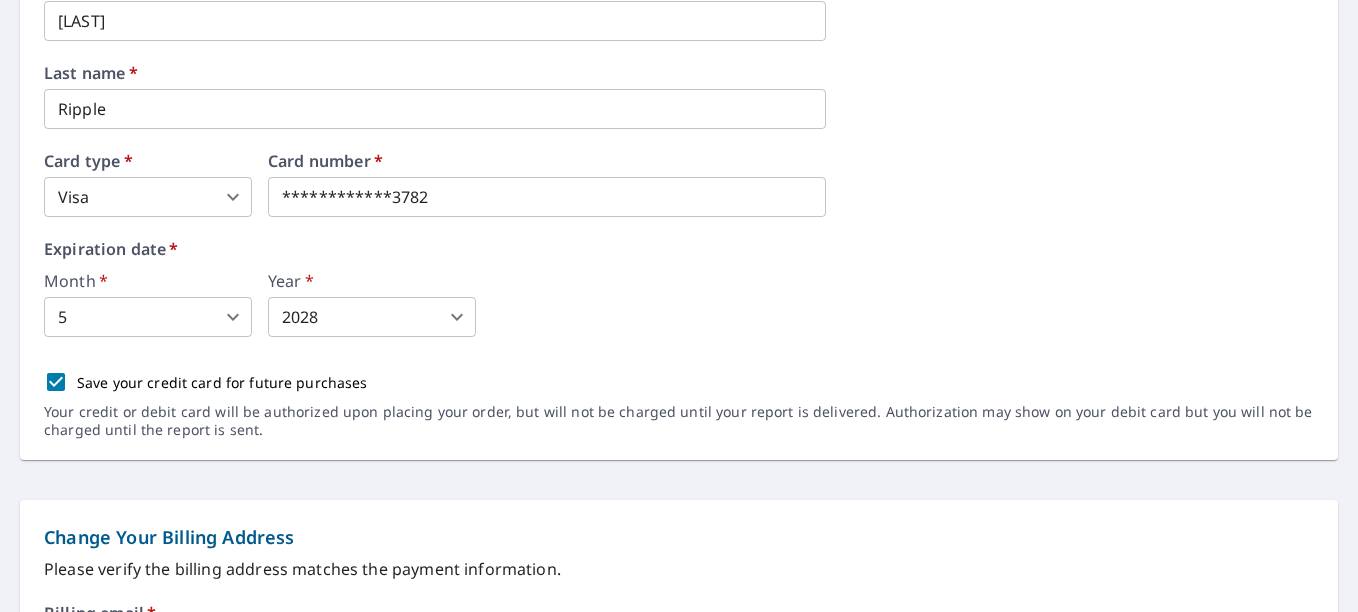 scroll, scrollTop: 0, scrollLeft: 0, axis: both 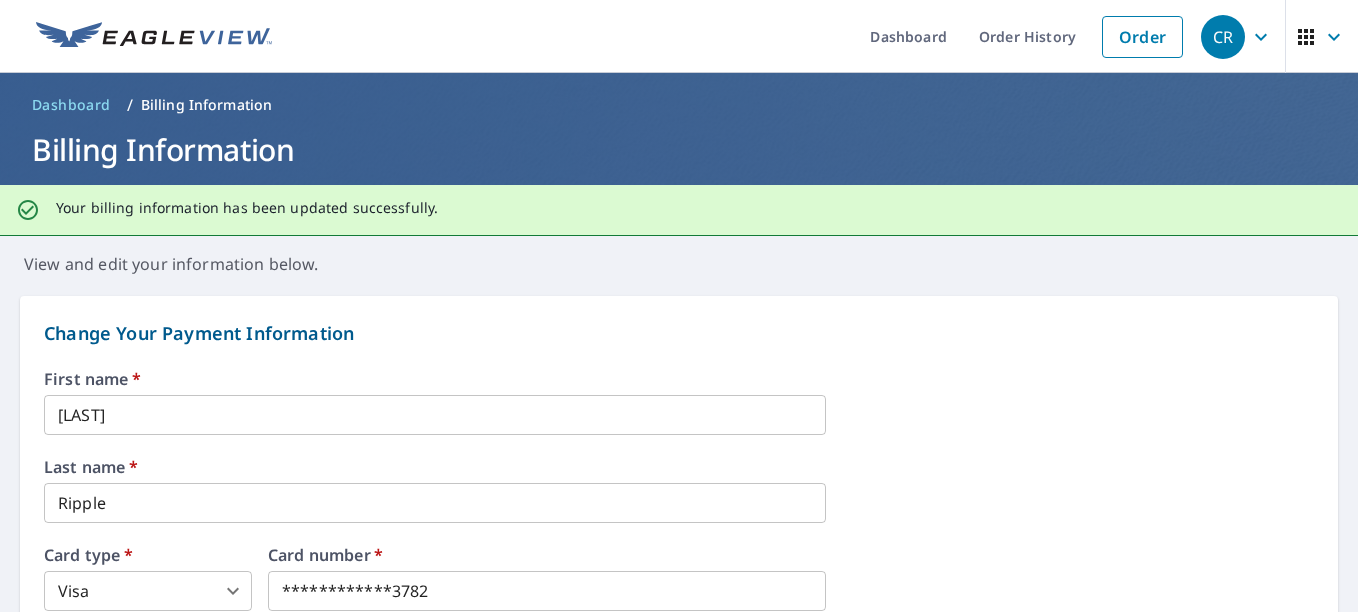 click on "Dashboard / Billing Information Billing Information" at bounding box center [679, 129] 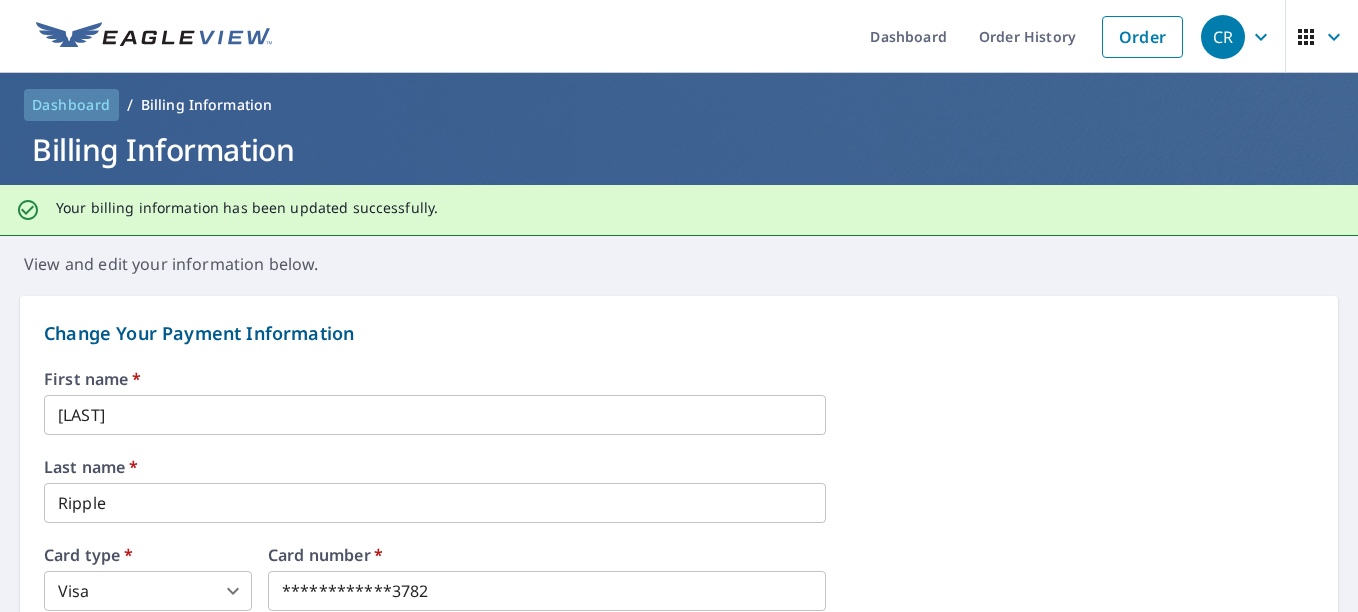 click on "Dashboard" at bounding box center (71, 105) 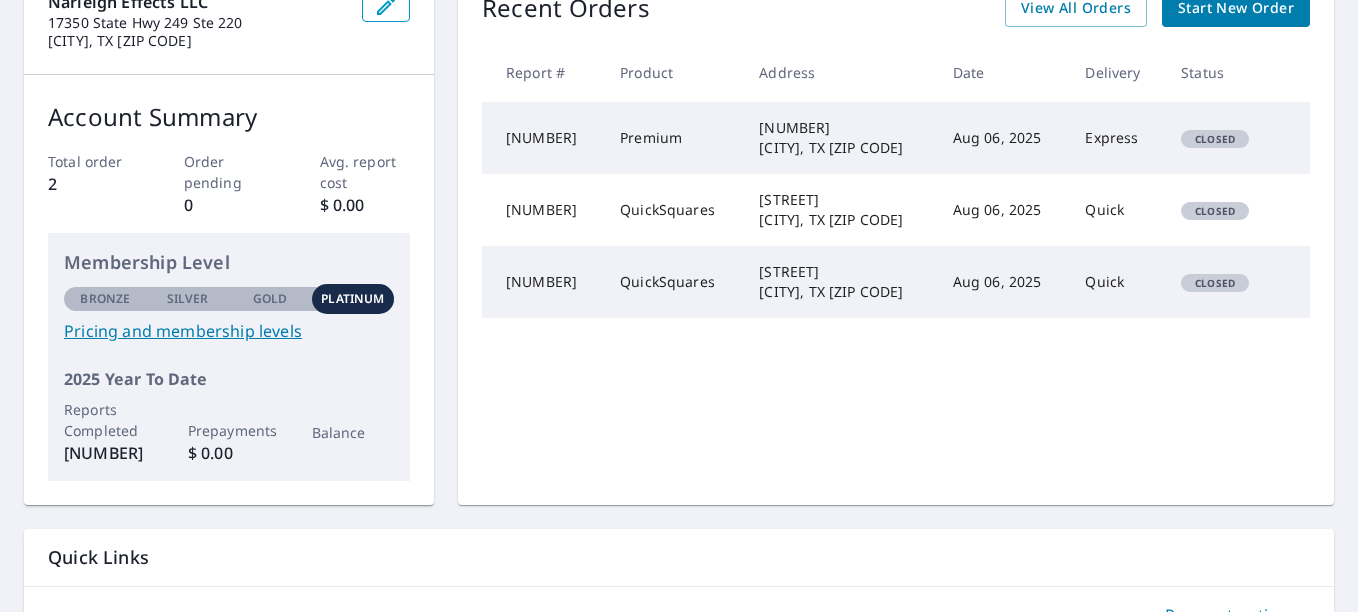 scroll, scrollTop: 381, scrollLeft: 0, axis: vertical 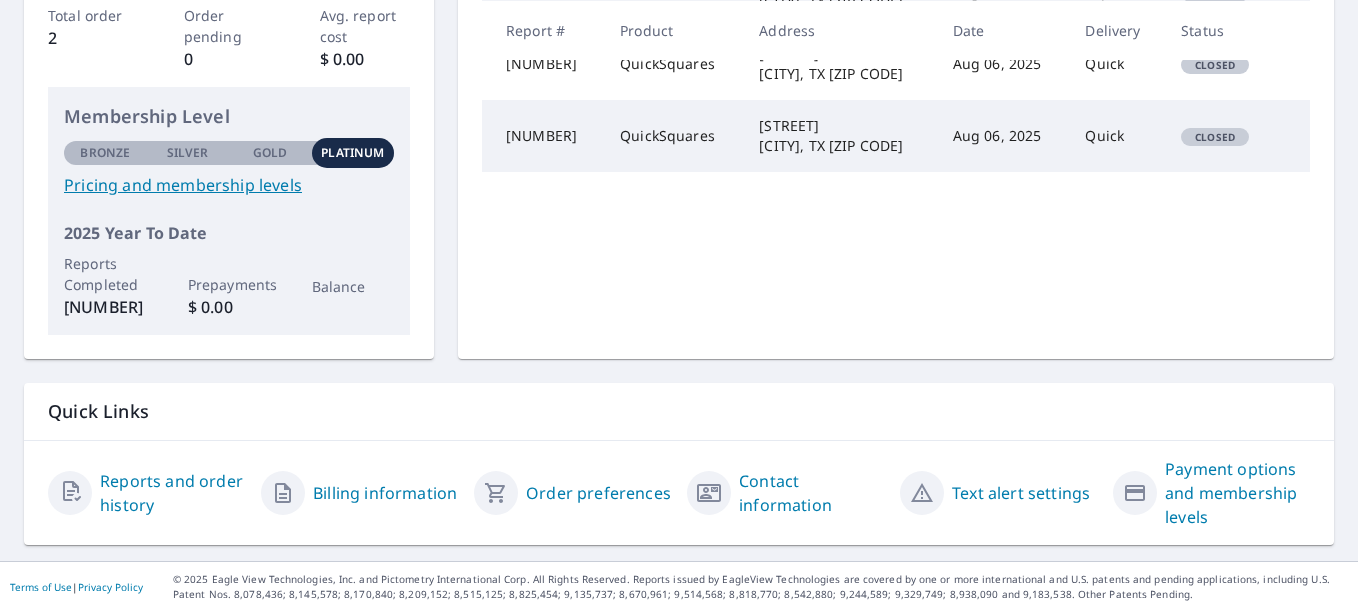 click on "Order preferences" at bounding box center (598, 493) 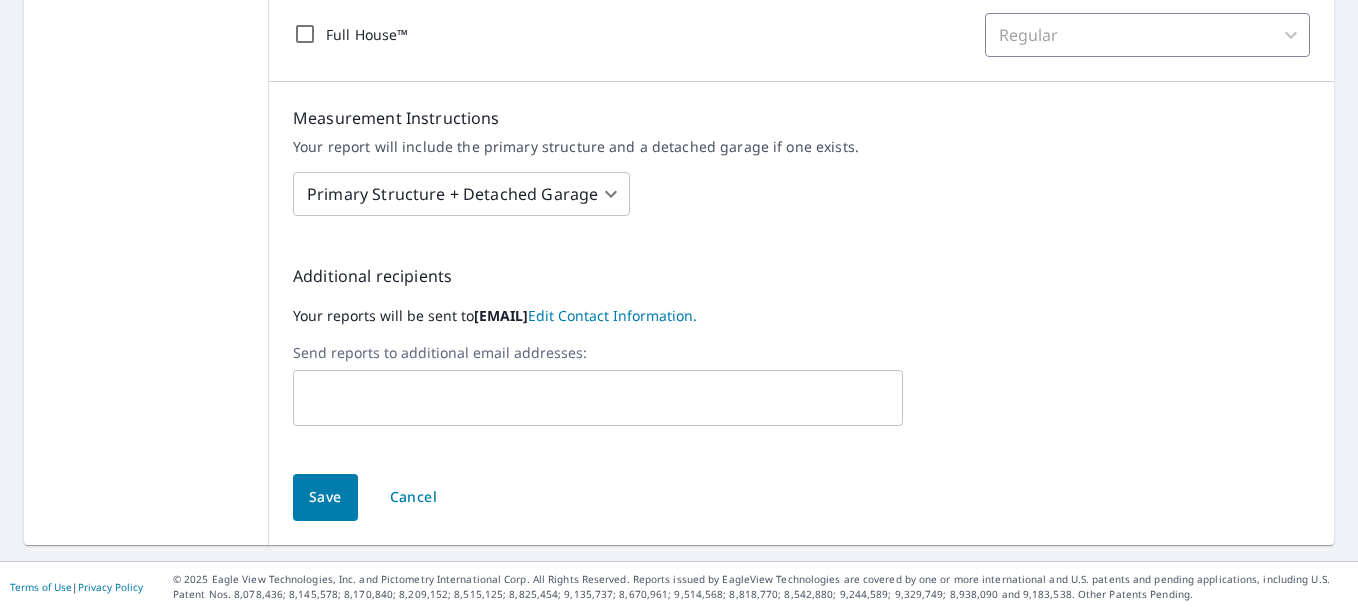 scroll, scrollTop: 0, scrollLeft: 0, axis: both 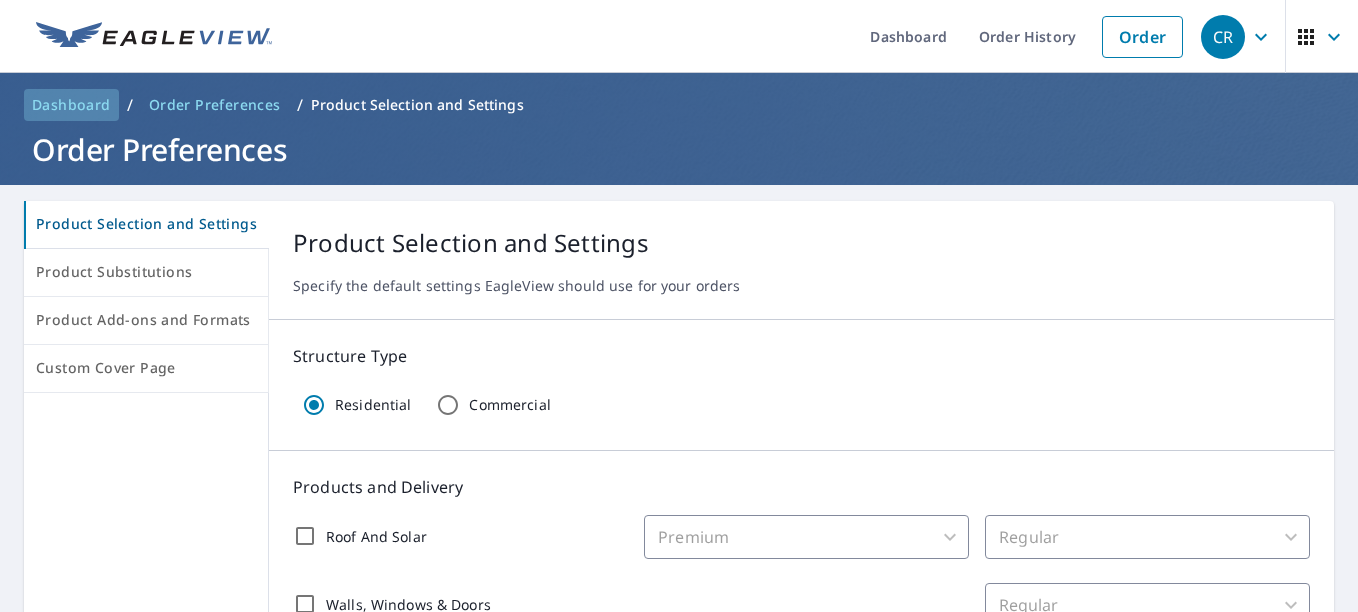click on "Dashboard" at bounding box center [71, 105] 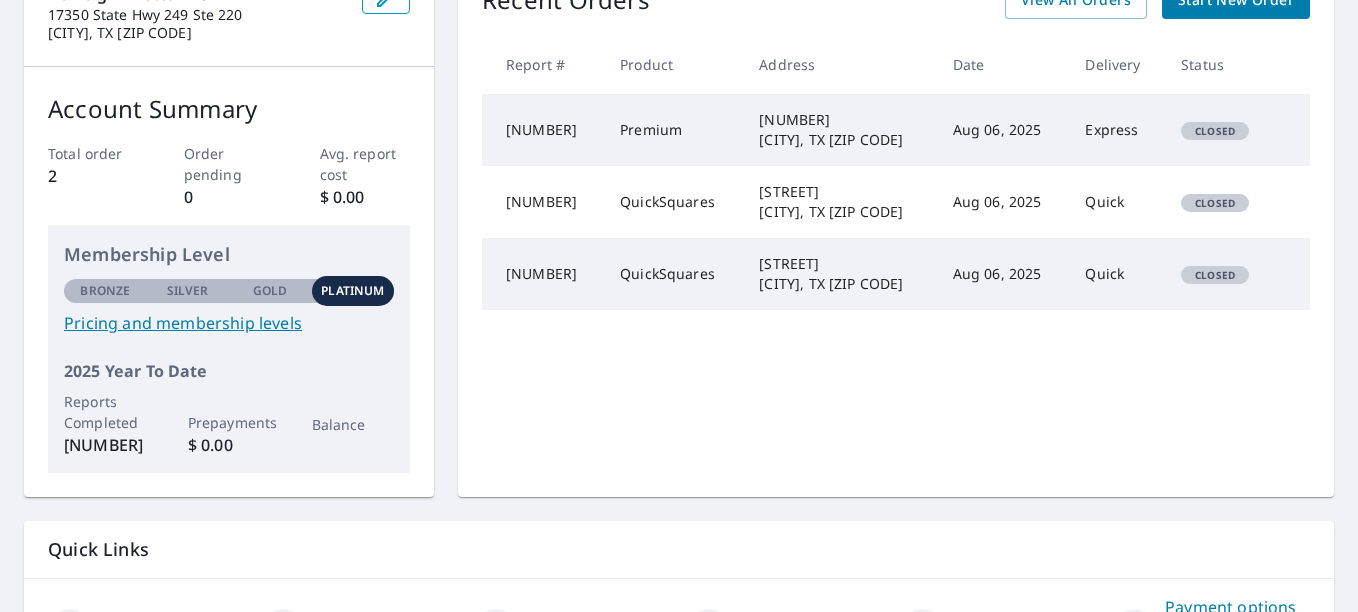 scroll, scrollTop: 381, scrollLeft: 0, axis: vertical 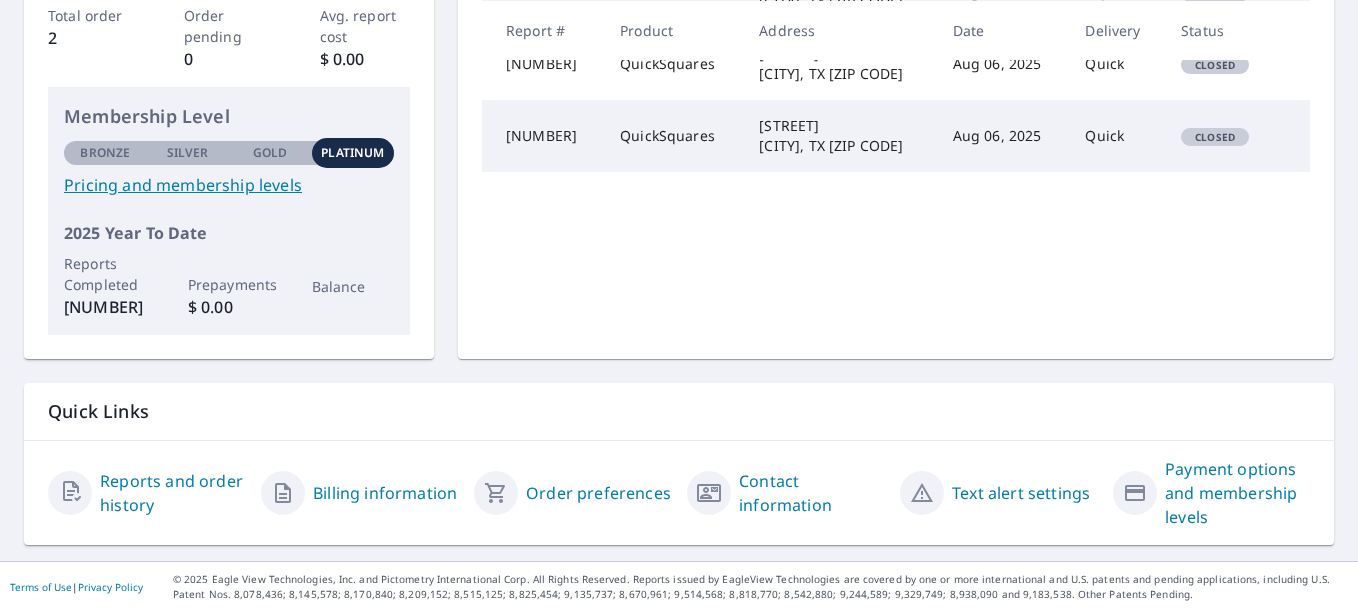 click on "Payment options and membership levels" at bounding box center [1237, 493] 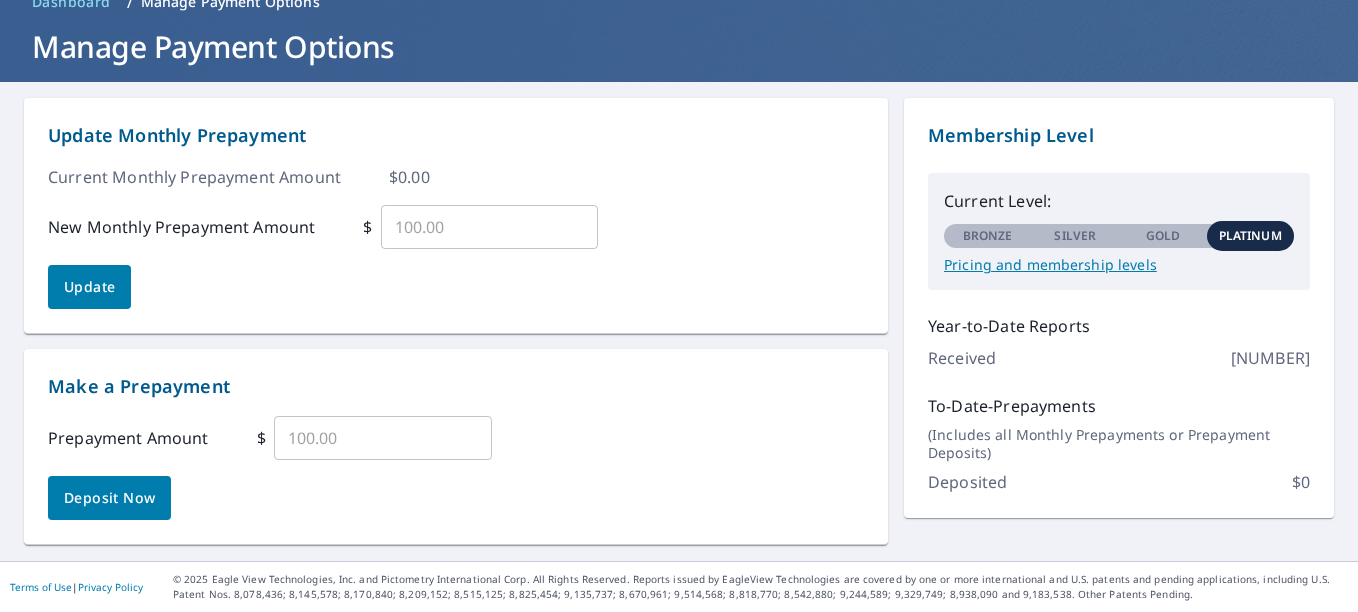 scroll, scrollTop: 103, scrollLeft: 0, axis: vertical 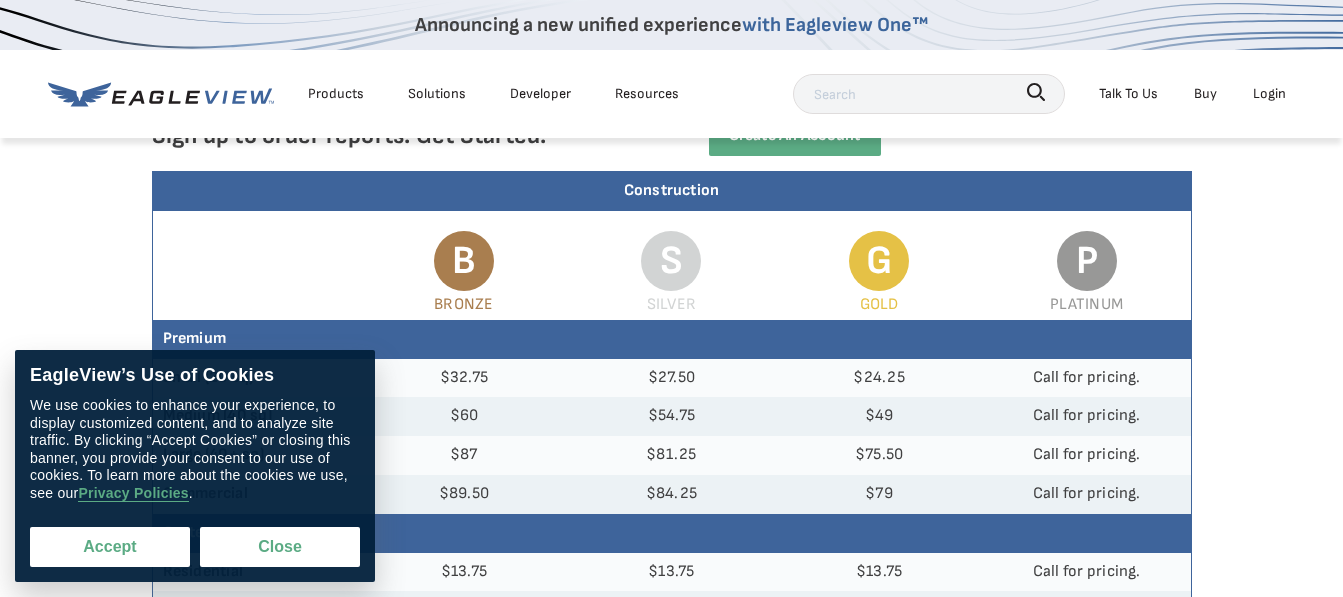 click on "Accept" at bounding box center [110, 547] 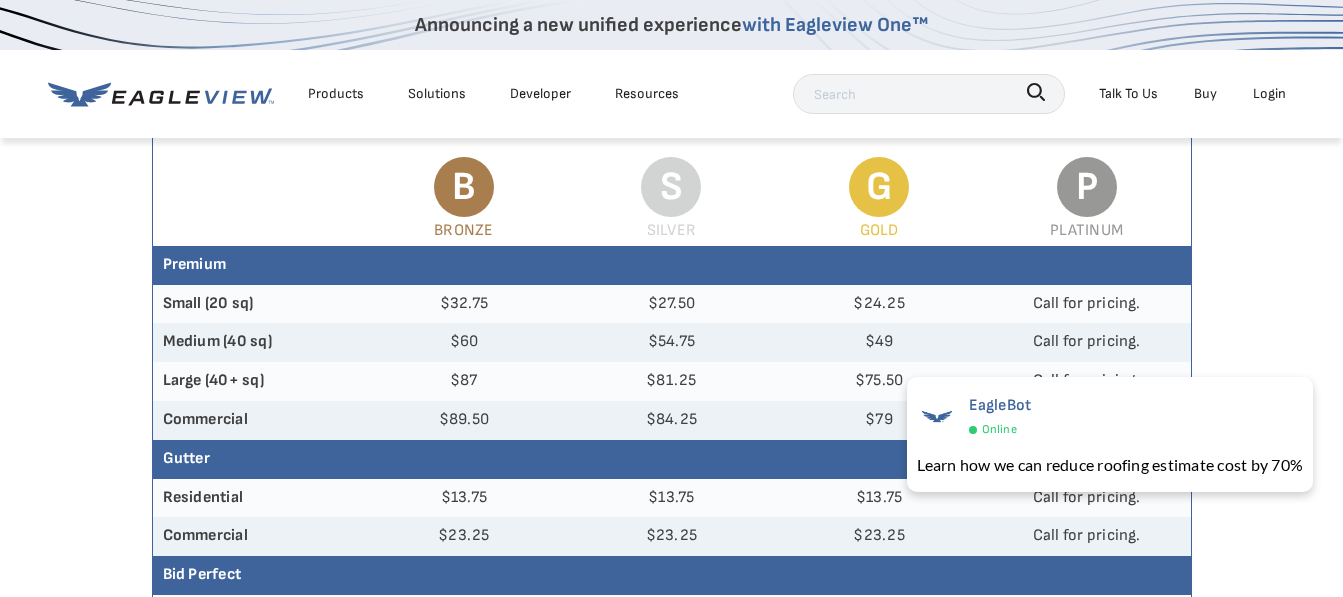scroll, scrollTop: 233, scrollLeft: 0, axis: vertical 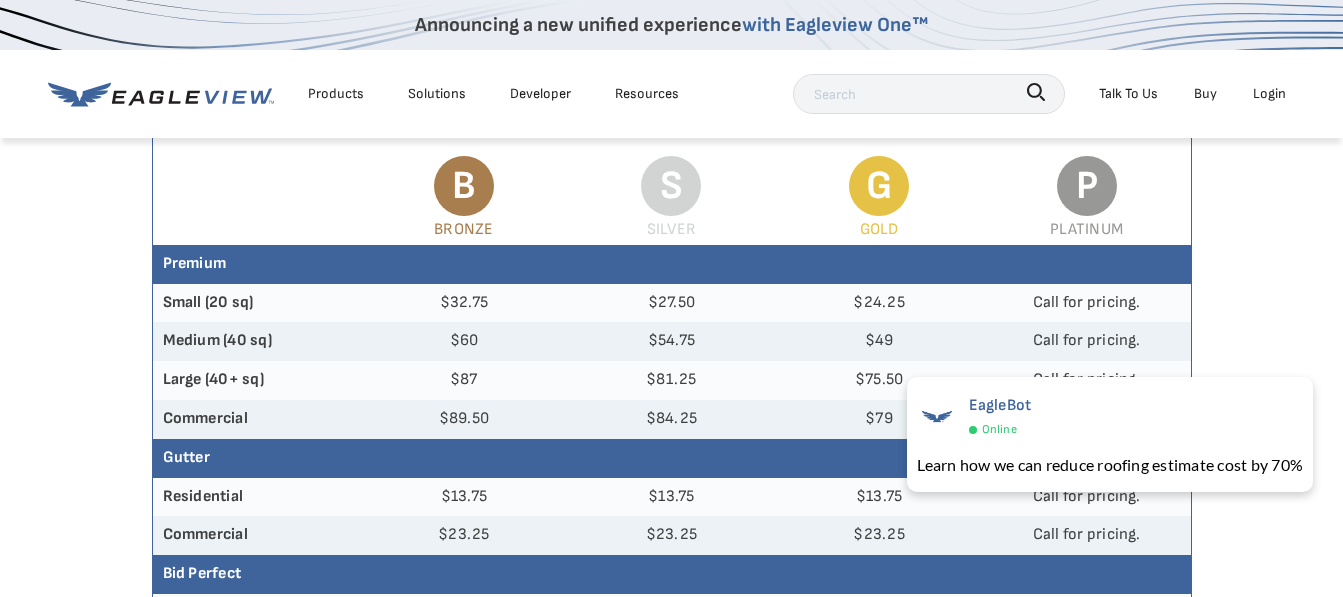 click on "EagleBot Online Learn how we can reduce roofing estimate cost by 70% ×" at bounding box center [1110, 434] 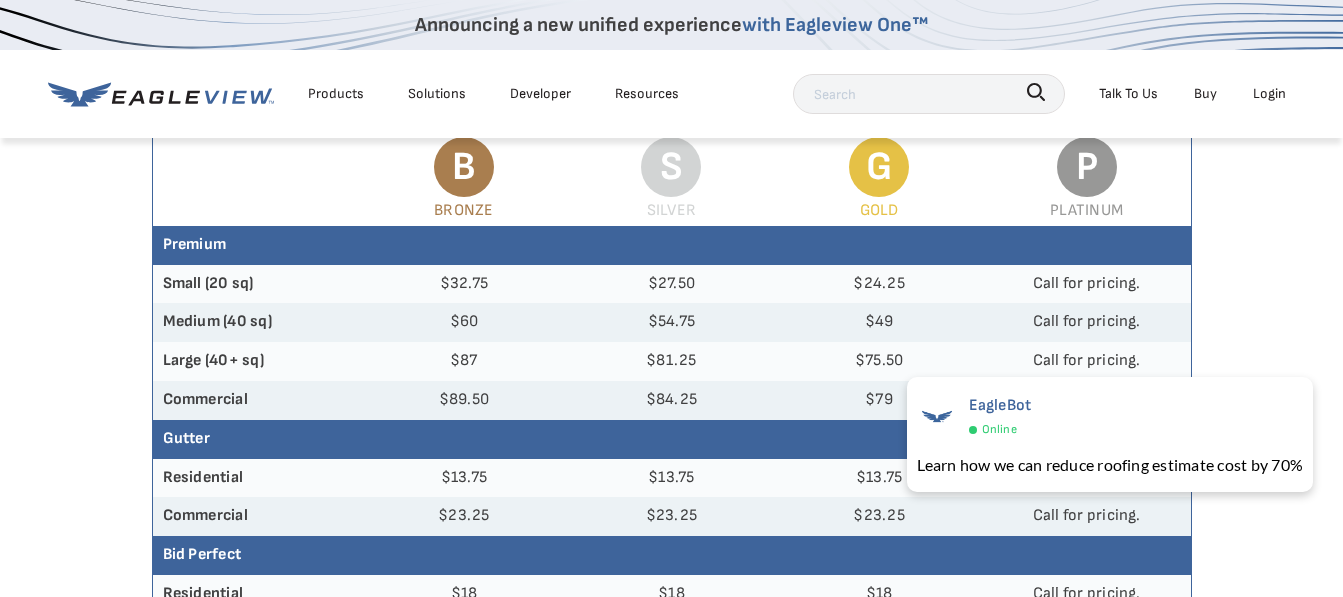 scroll, scrollTop: 248, scrollLeft: 0, axis: vertical 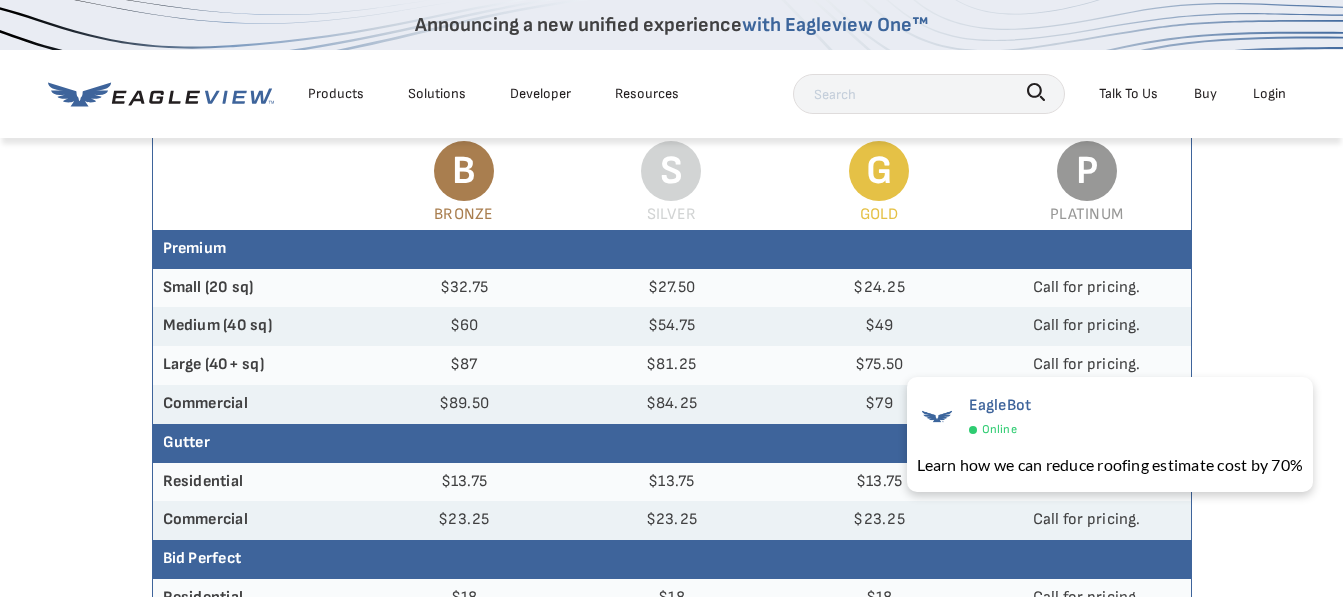 click on "Need an Account?
Sign up to order reports. Get Started.
Create an Account
Construction
B   Bronze
S   Silver
G   Gold
P   Platinum
Premium
Small (20 sq)
$32.75
$27.50
$24.25
Call for pricing.
Medium (40 sq)
$60
$54.75
$49
Call for pricing.
Large (40+ sq)
$87
$81.25
$75.50
Call for pricing.
Commercial
$89.50 $84.25 $79 $18" at bounding box center (671, 718) 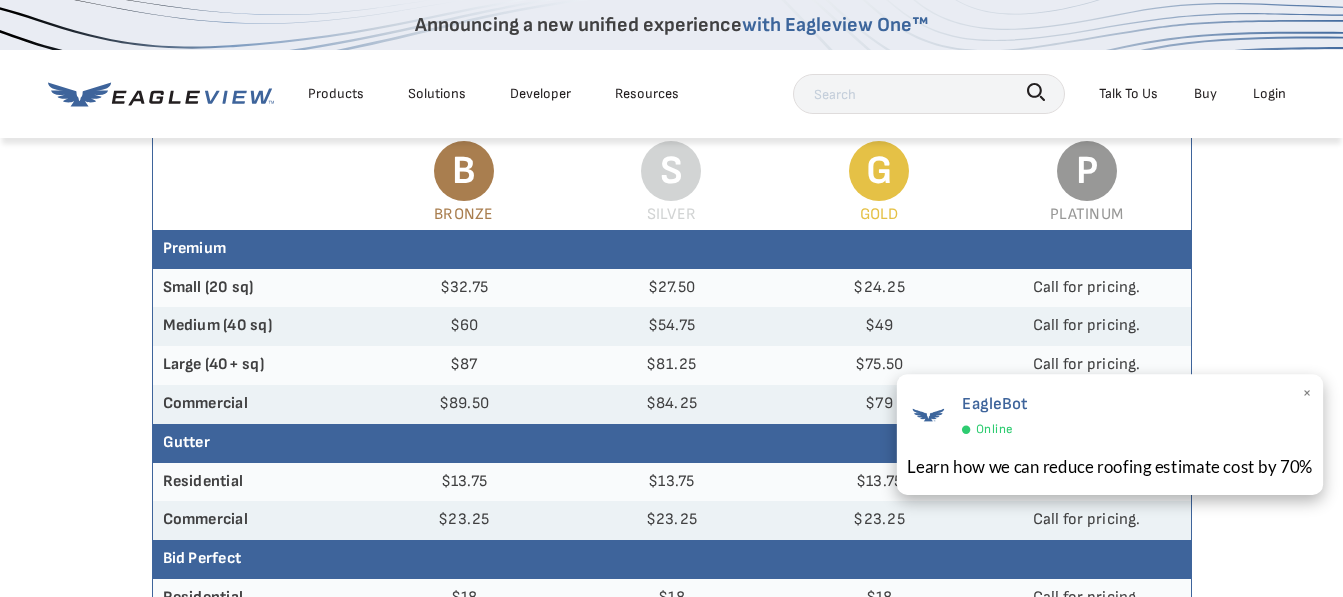 click on "×" at bounding box center (1307, 395) 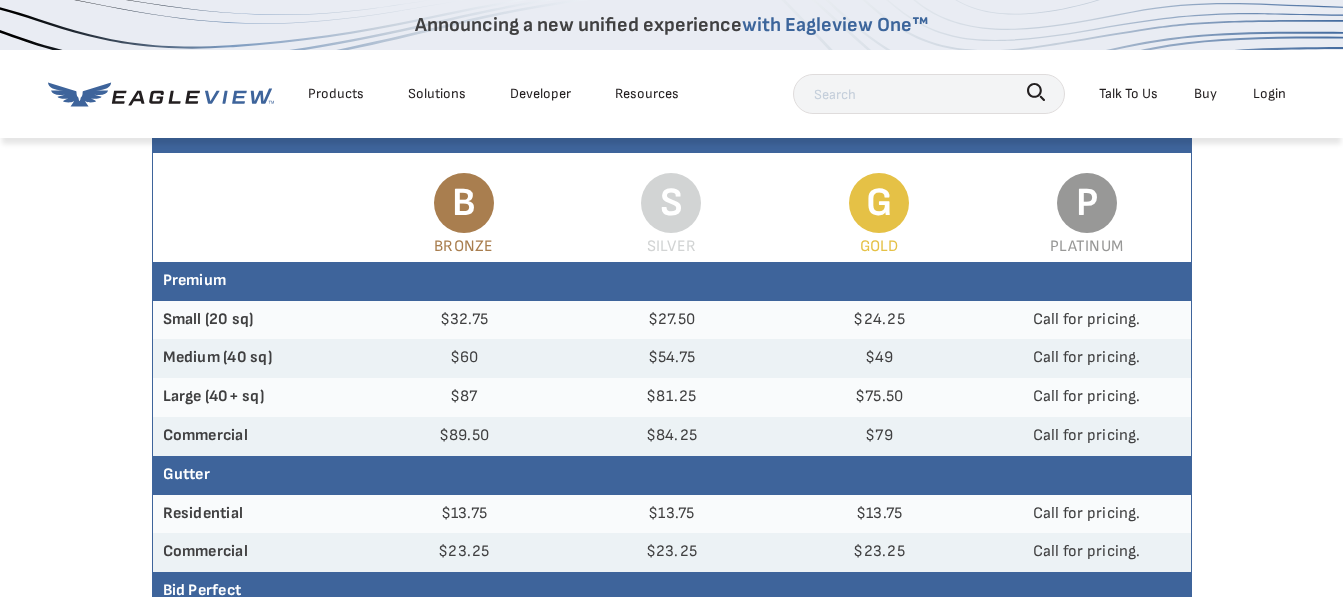 scroll, scrollTop: 218, scrollLeft: 0, axis: vertical 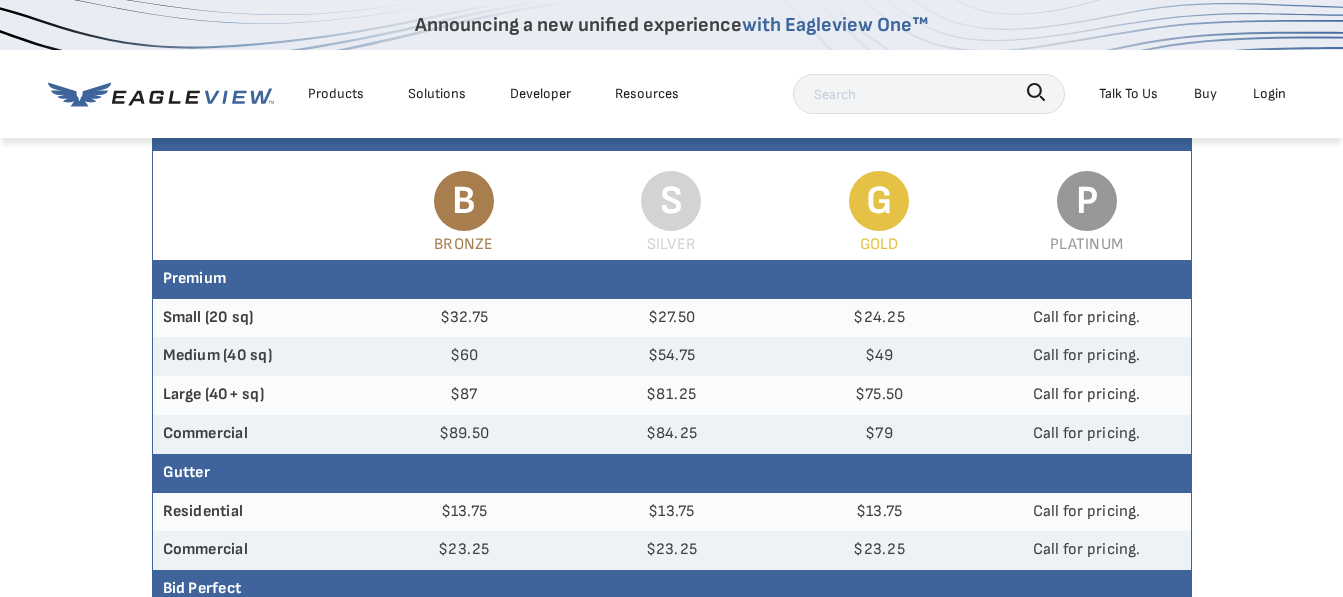 click on "Login" at bounding box center (1269, 93) 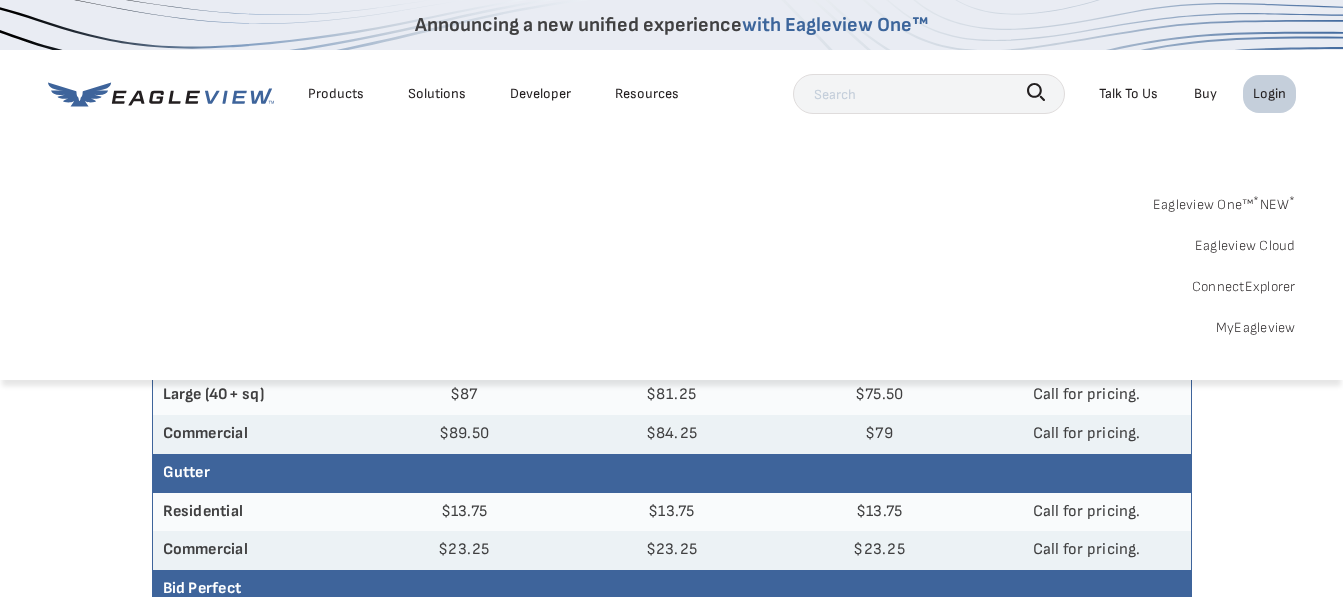 click on "MyEagleview" at bounding box center (1256, 327) 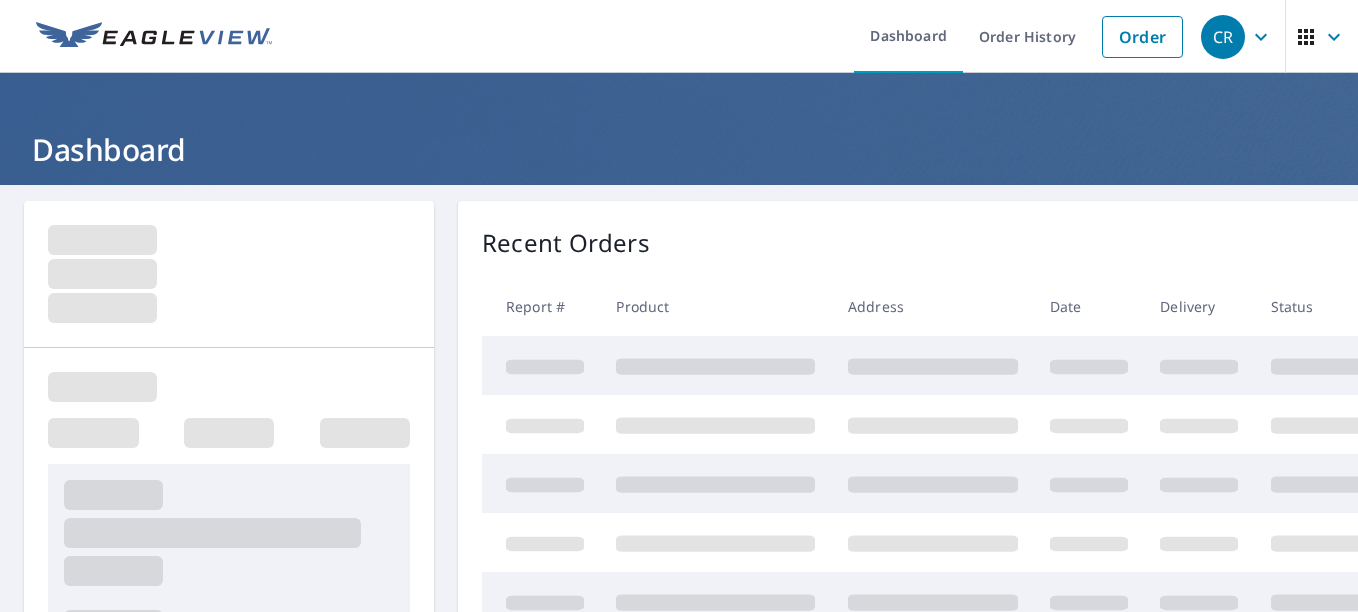 scroll, scrollTop: 0, scrollLeft: 0, axis: both 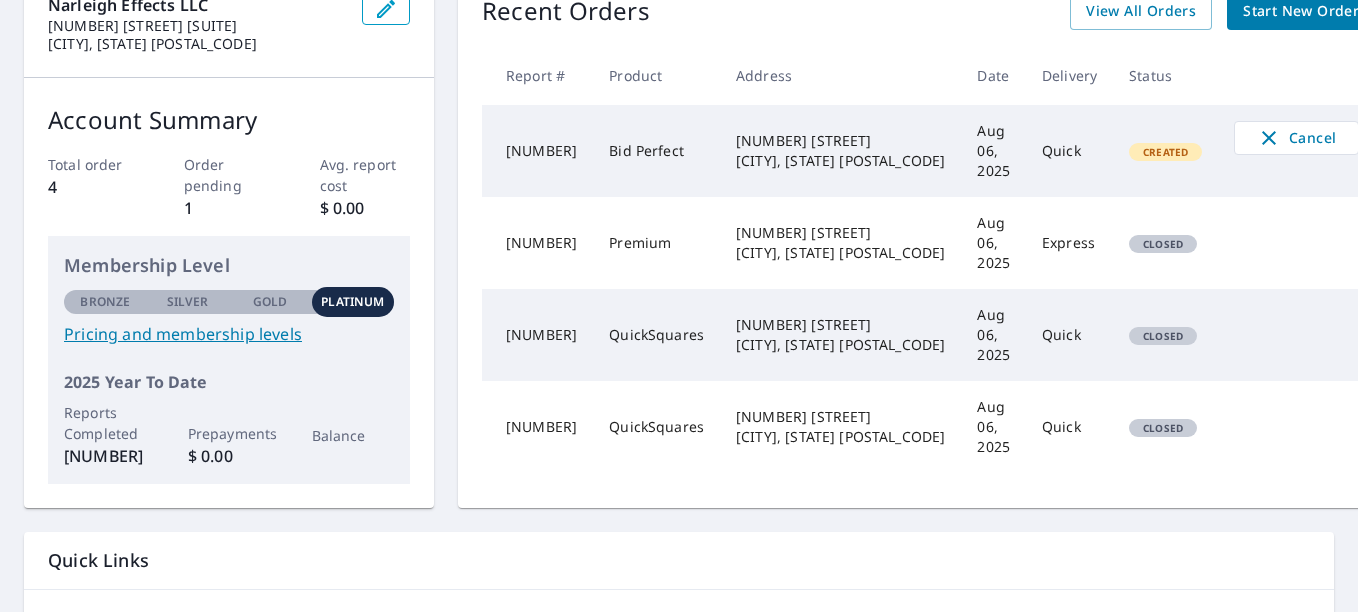click on "Pricing and membership levels" at bounding box center (229, 334) 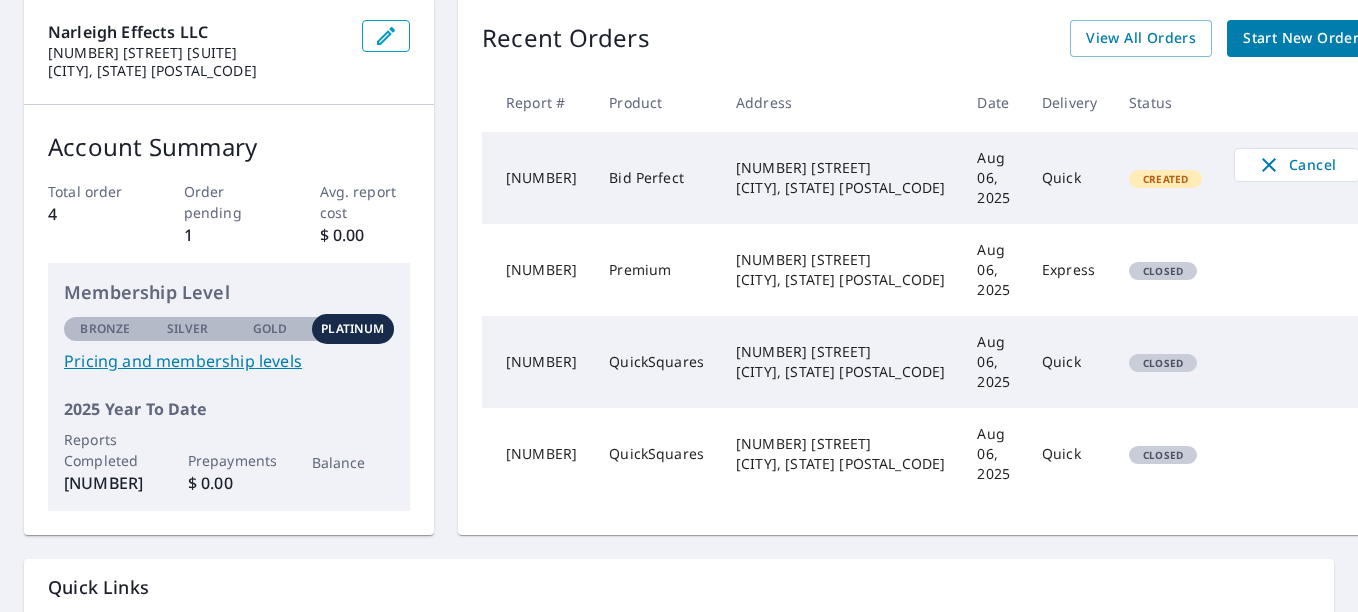 scroll, scrollTop: 213, scrollLeft: 0, axis: vertical 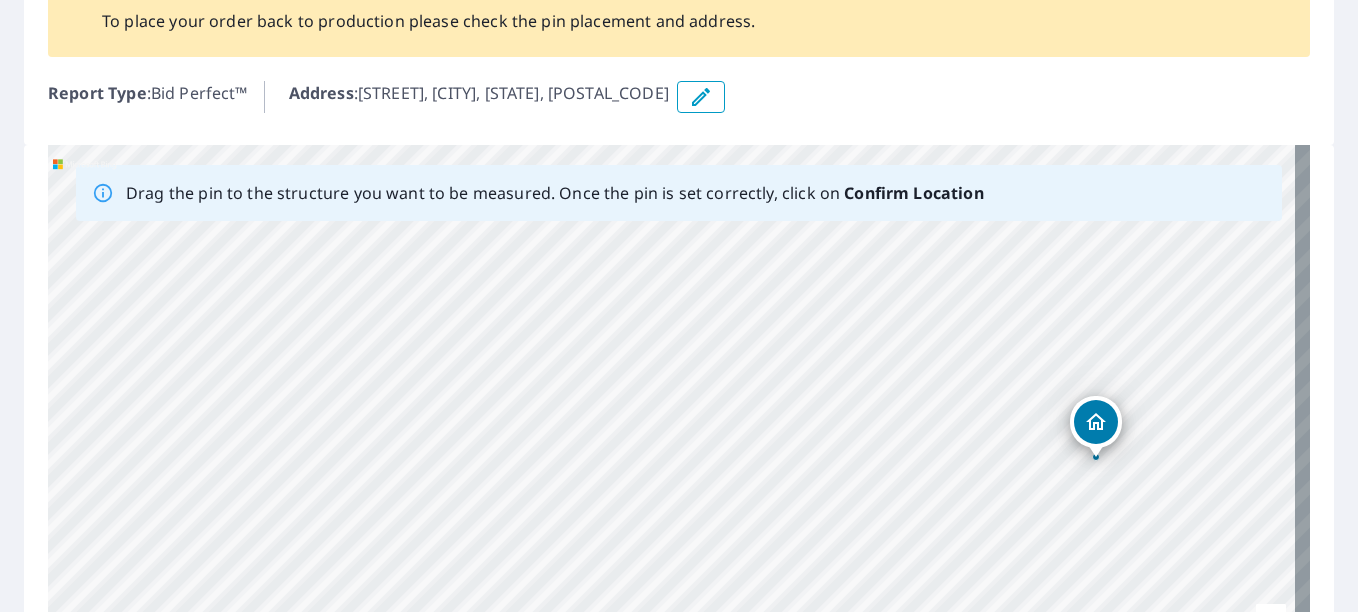 drag, startPoint x: 1016, startPoint y: 337, endPoint x: 1094, endPoint y: 431, distance: 122.14745 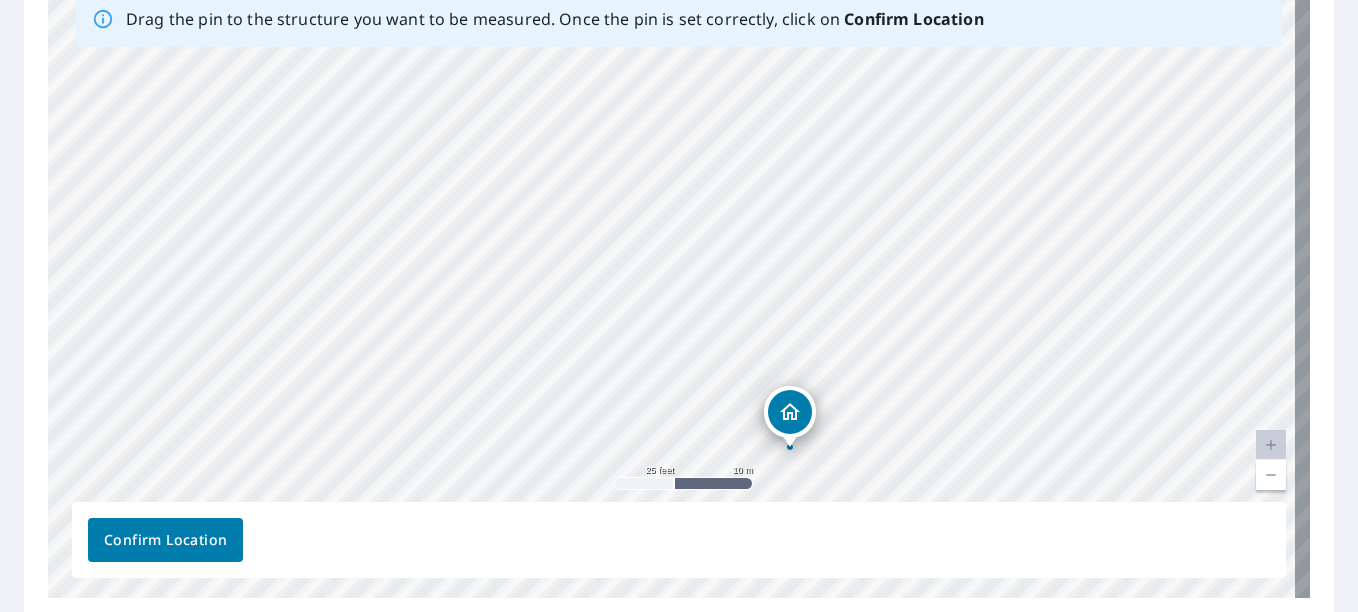 scroll, scrollTop: 372, scrollLeft: 0, axis: vertical 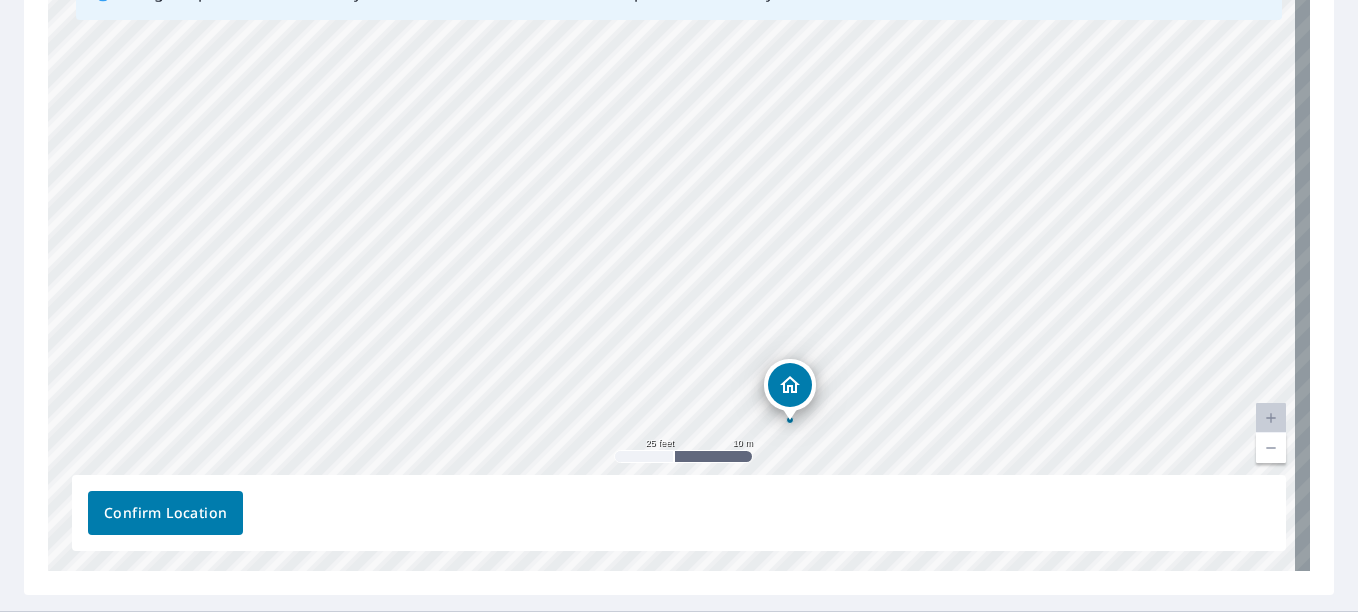 click at bounding box center (1271, 448) 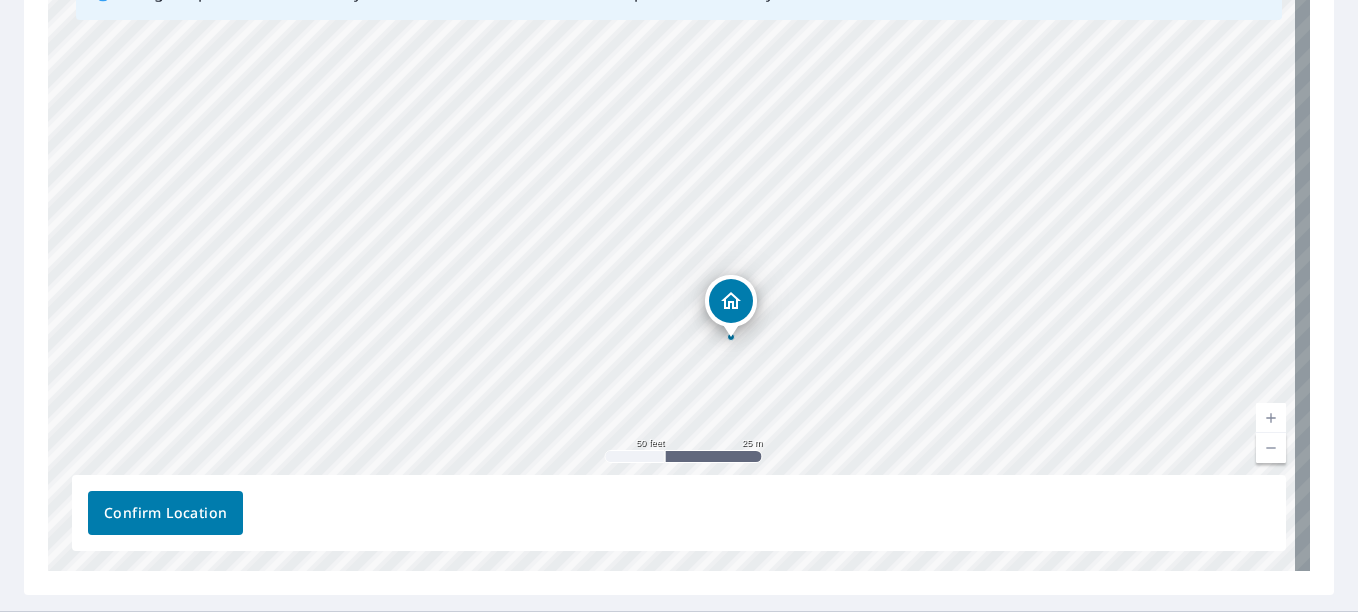 click at bounding box center (1271, 448) 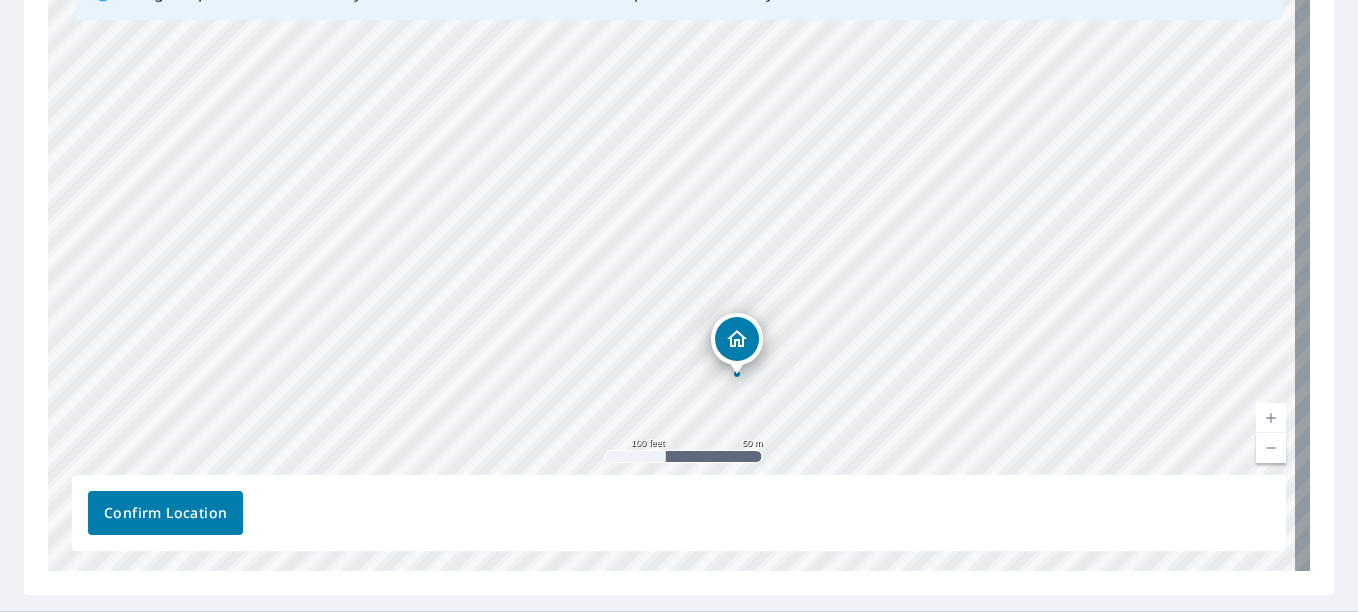 drag, startPoint x: 702, startPoint y: 261, endPoint x: 736, endPoint y: 340, distance: 86.00581 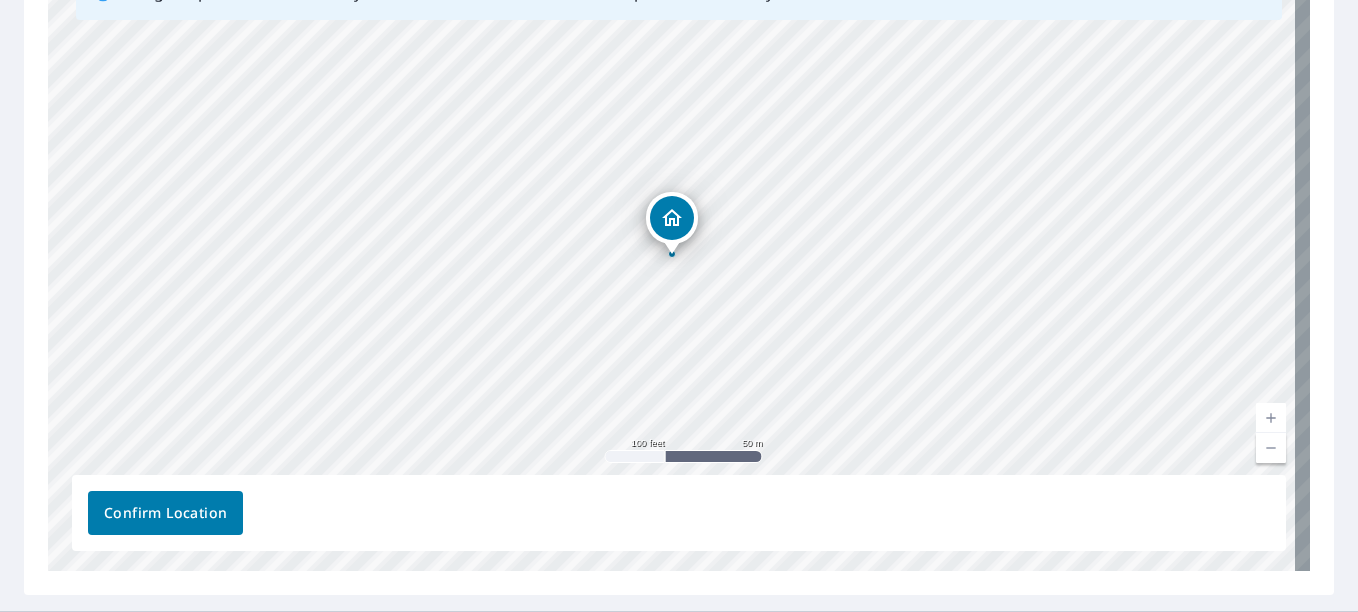 click at bounding box center [1271, 418] 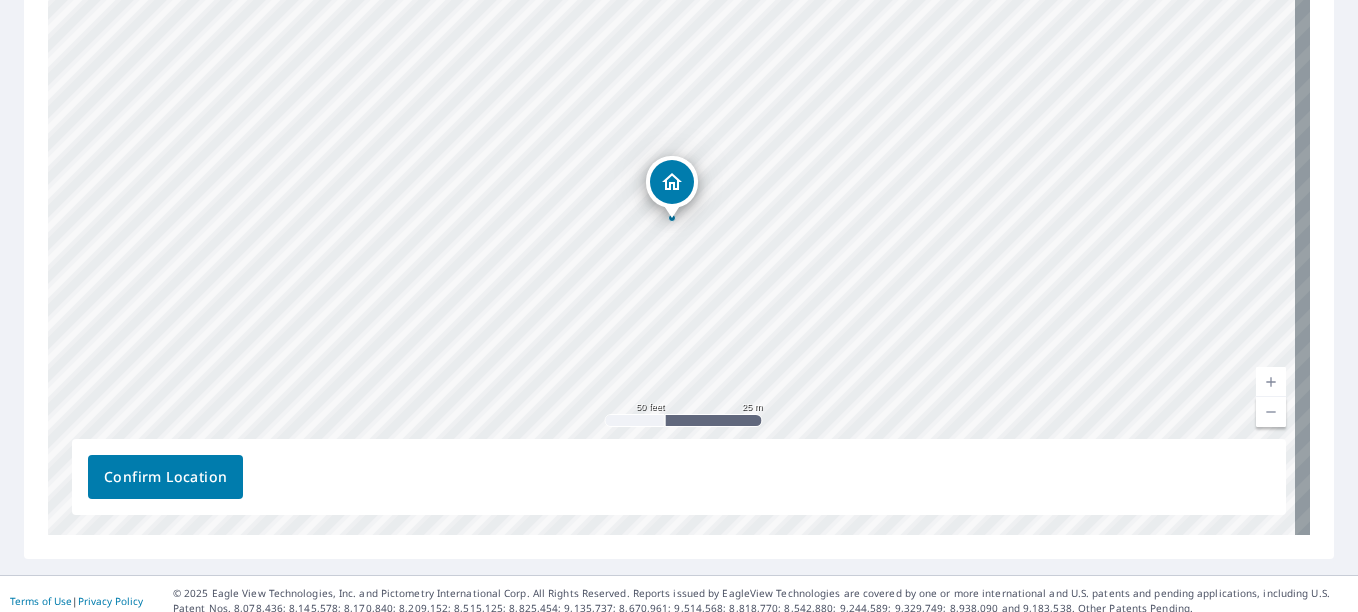 scroll, scrollTop: 422, scrollLeft: 0, axis: vertical 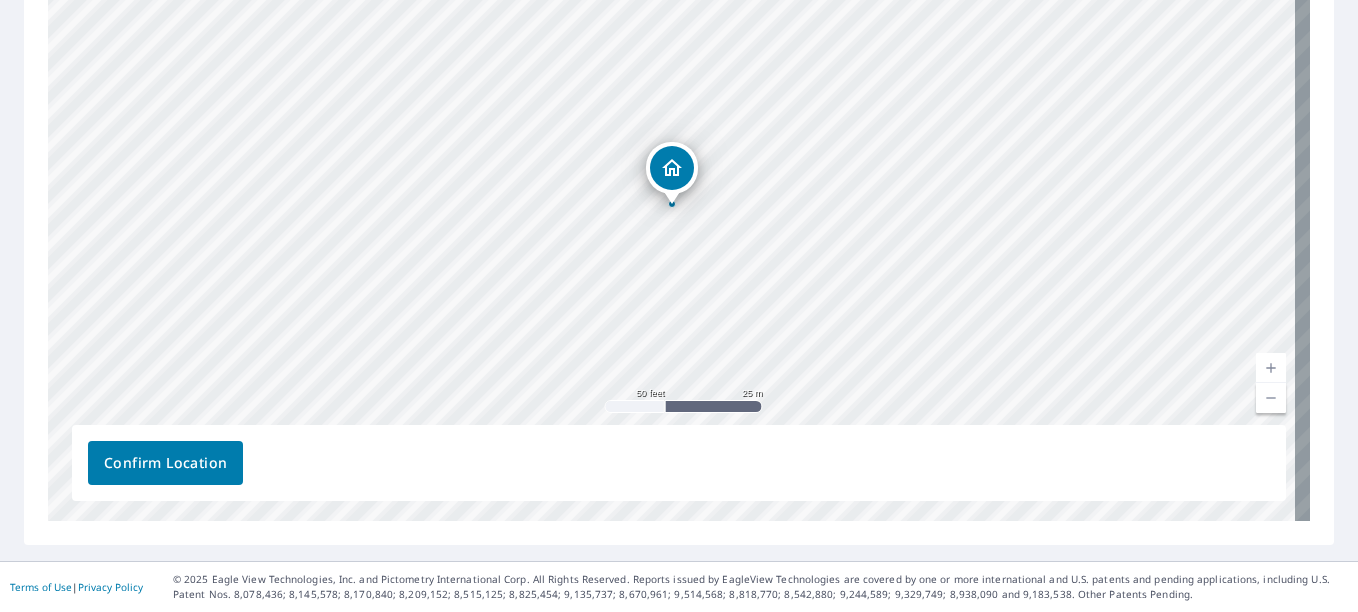click at bounding box center (1271, 398) 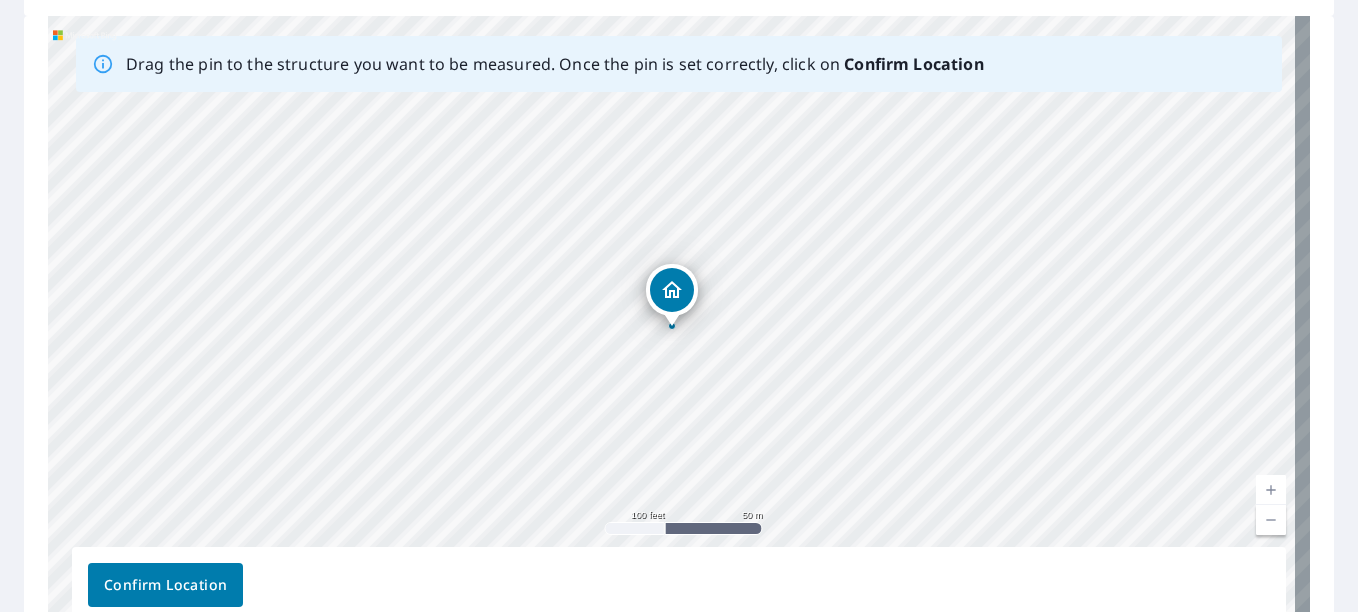 scroll, scrollTop: 280, scrollLeft: 0, axis: vertical 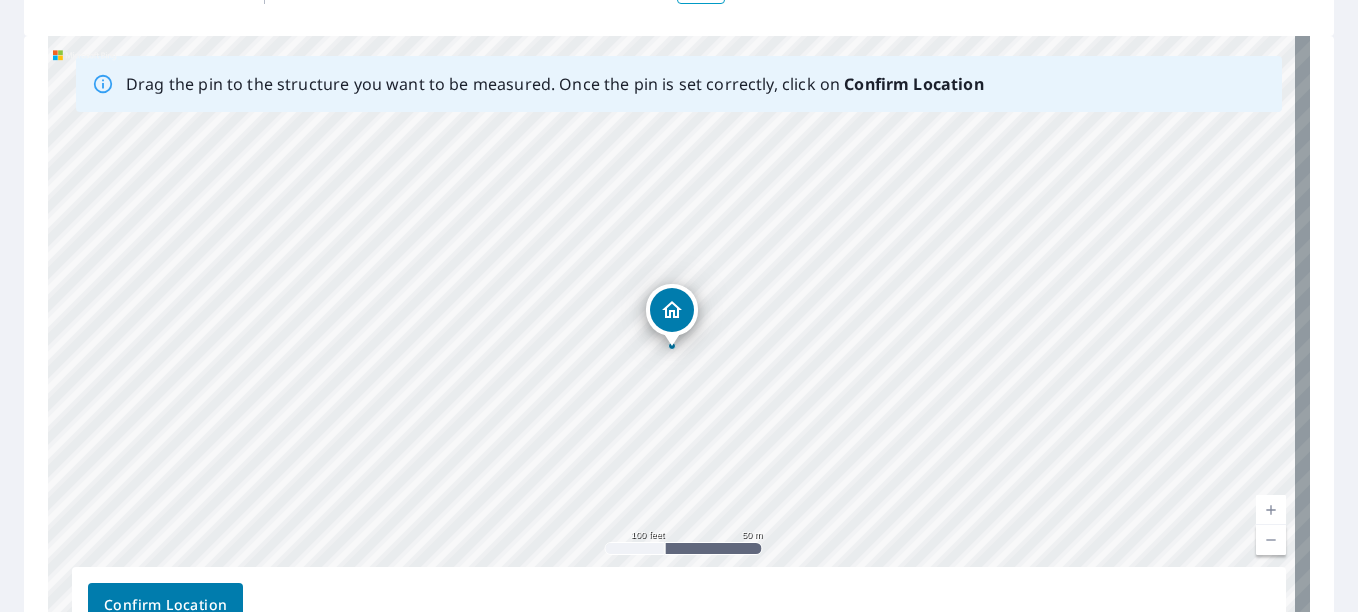 click at bounding box center (1271, 510) 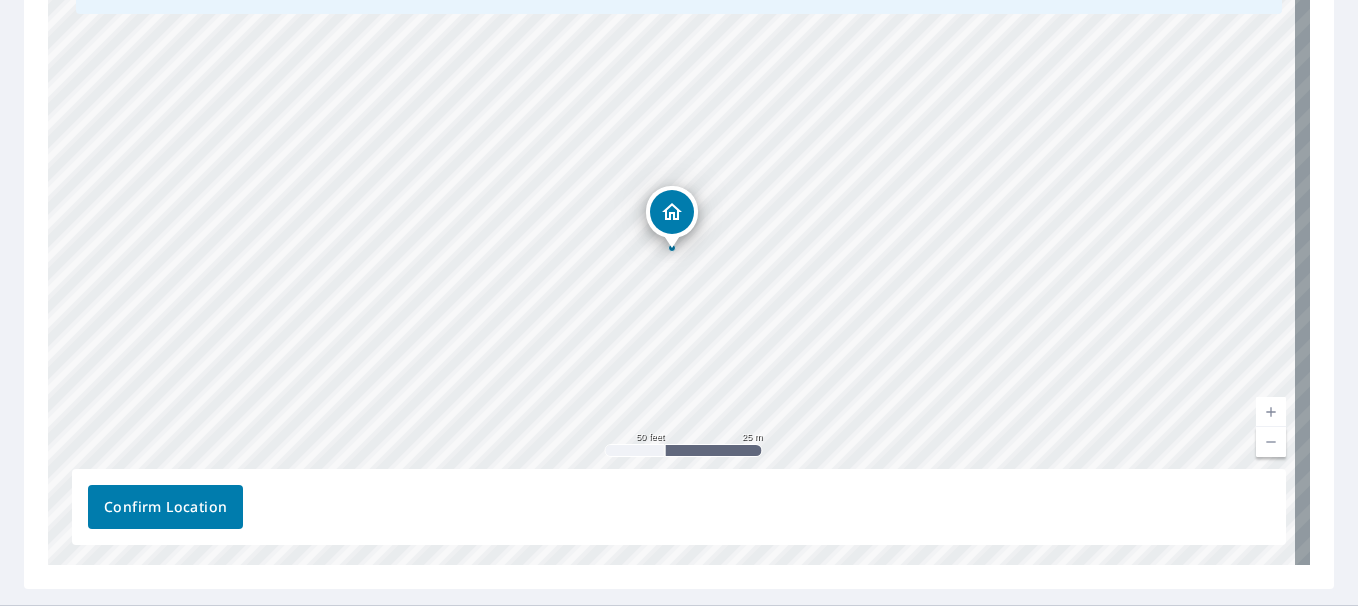 scroll, scrollTop: 400, scrollLeft: 0, axis: vertical 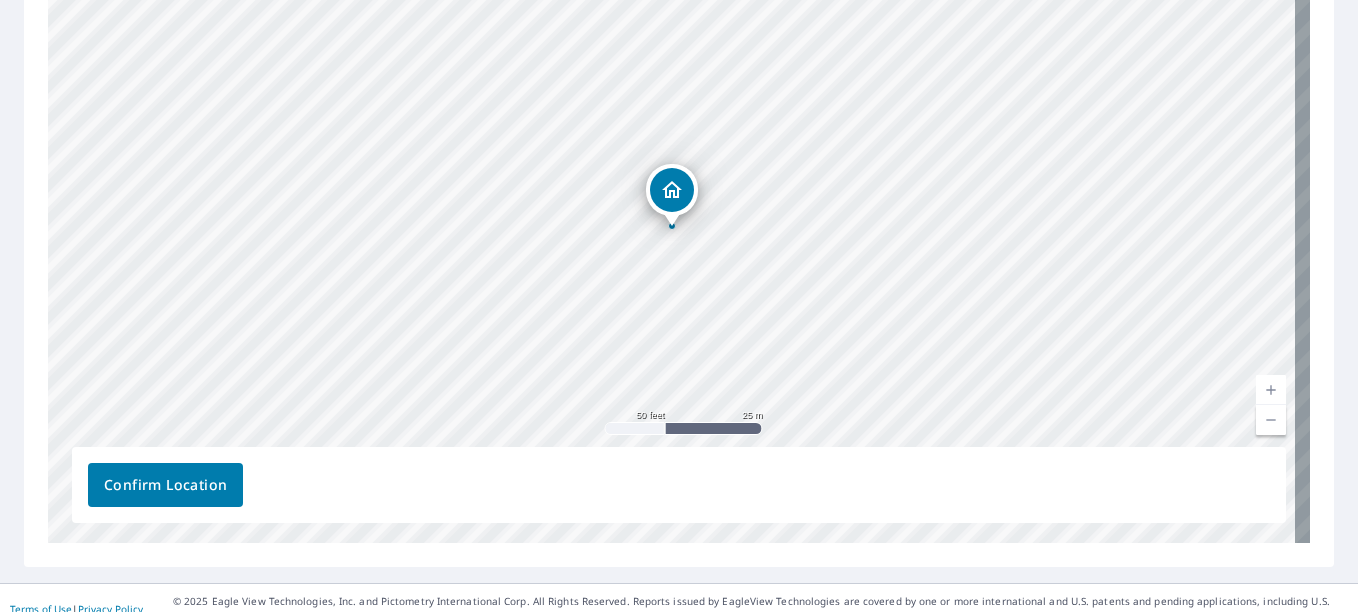 click on "Confirm Location" at bounding box center (165, 485) 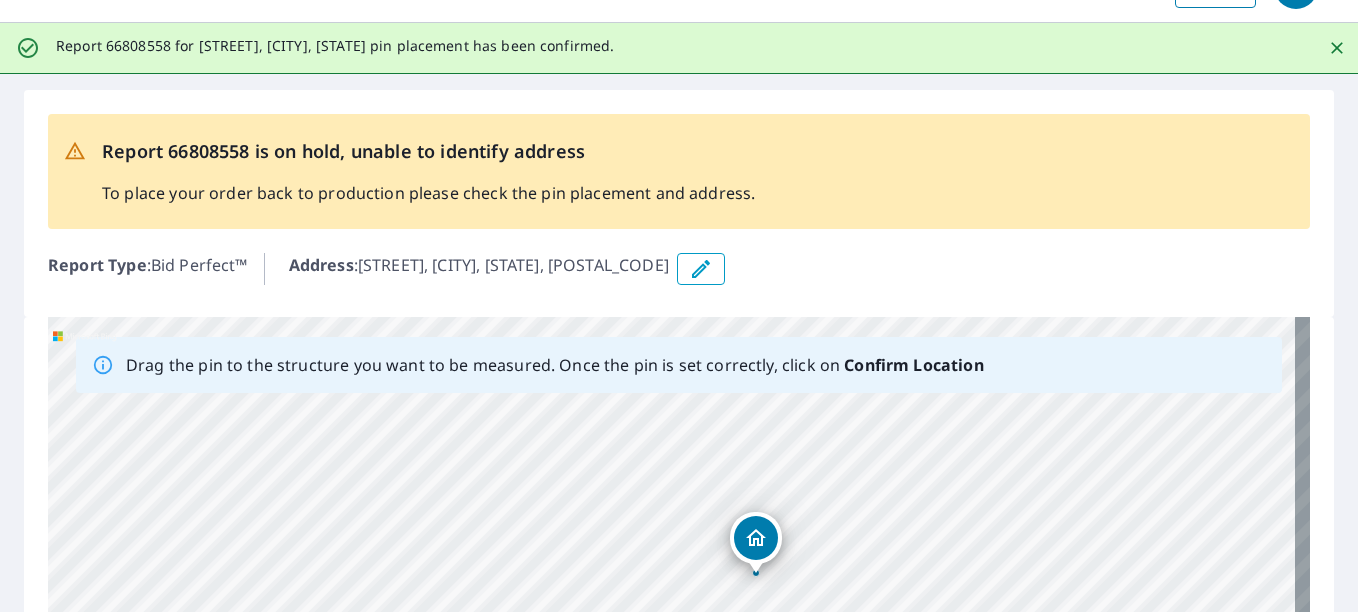 scroll, scrollTop: 0, scrollLeft: 0, axis: both 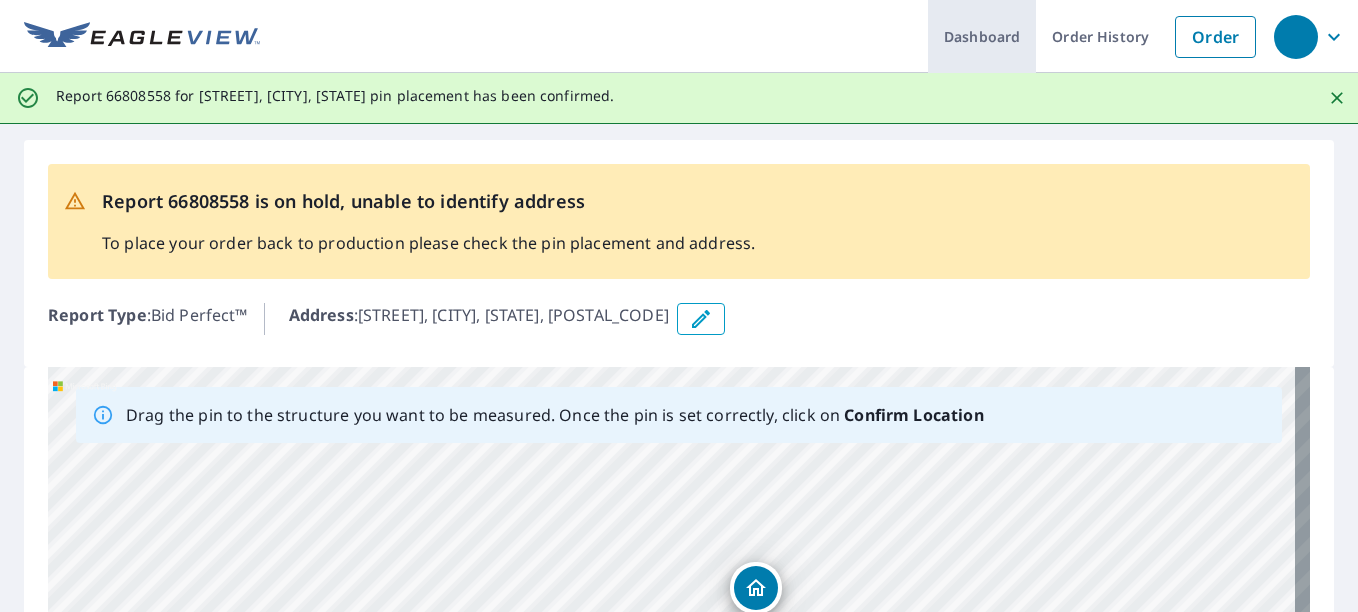 click on "Dashboard" at bounding box center (982, 36) 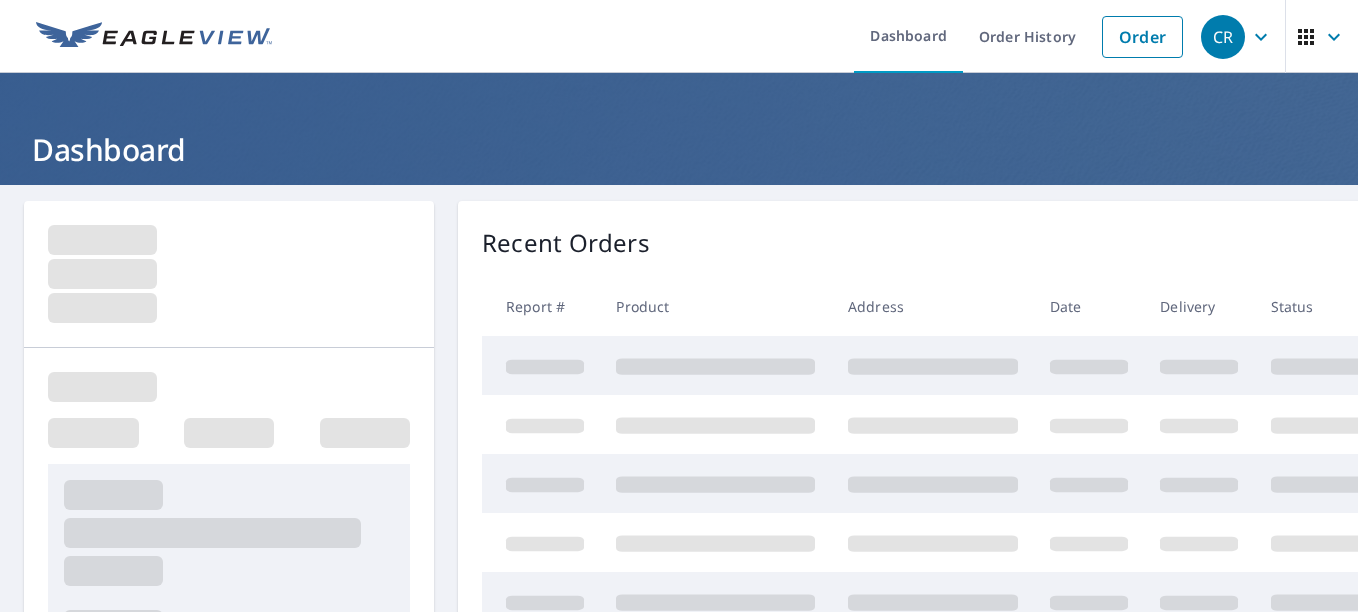 scroll, scrollTop: 0, scrollLeft: 0, axis: both 